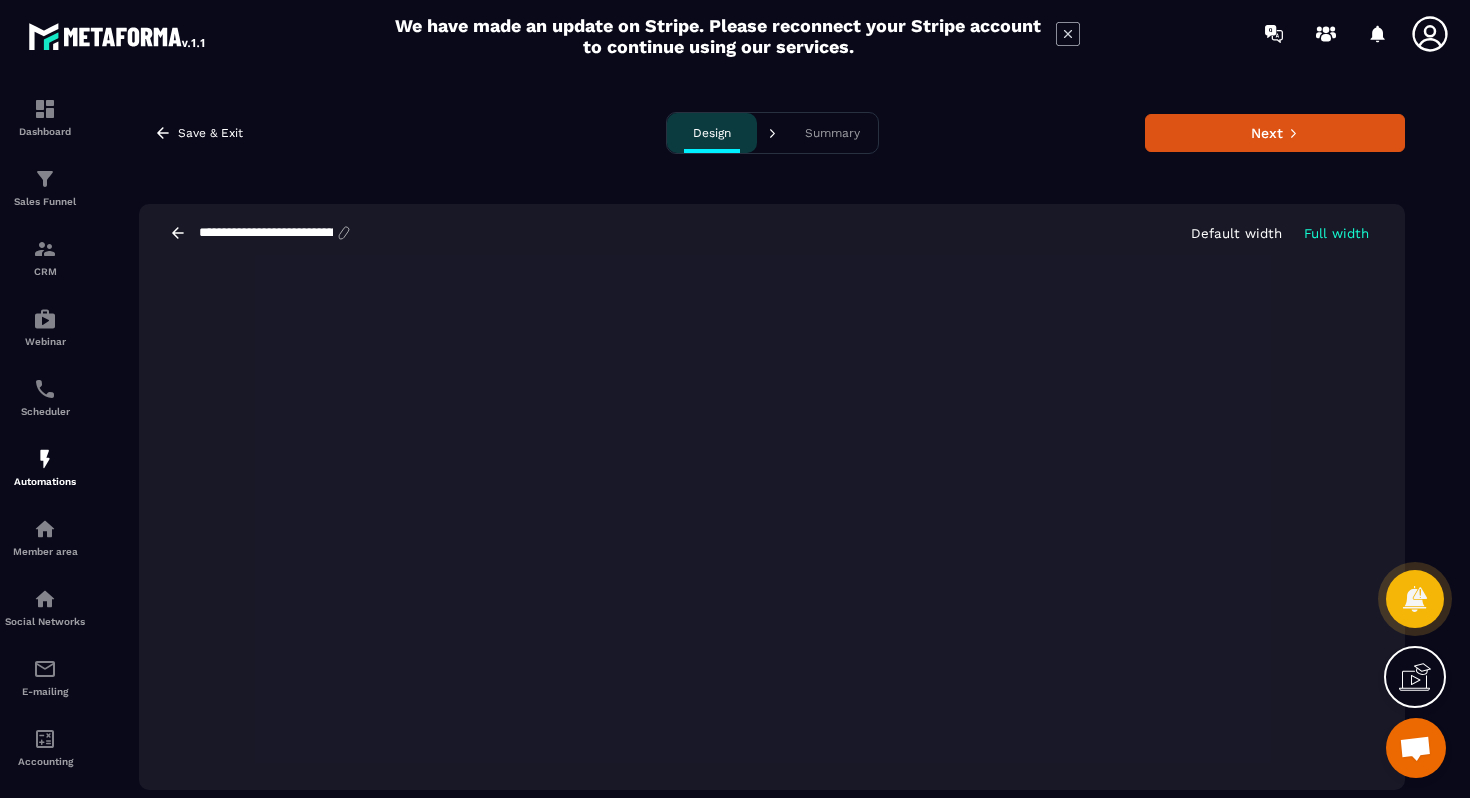 scroll, scrollTop: 0, scrollLeft: 0, axis: both 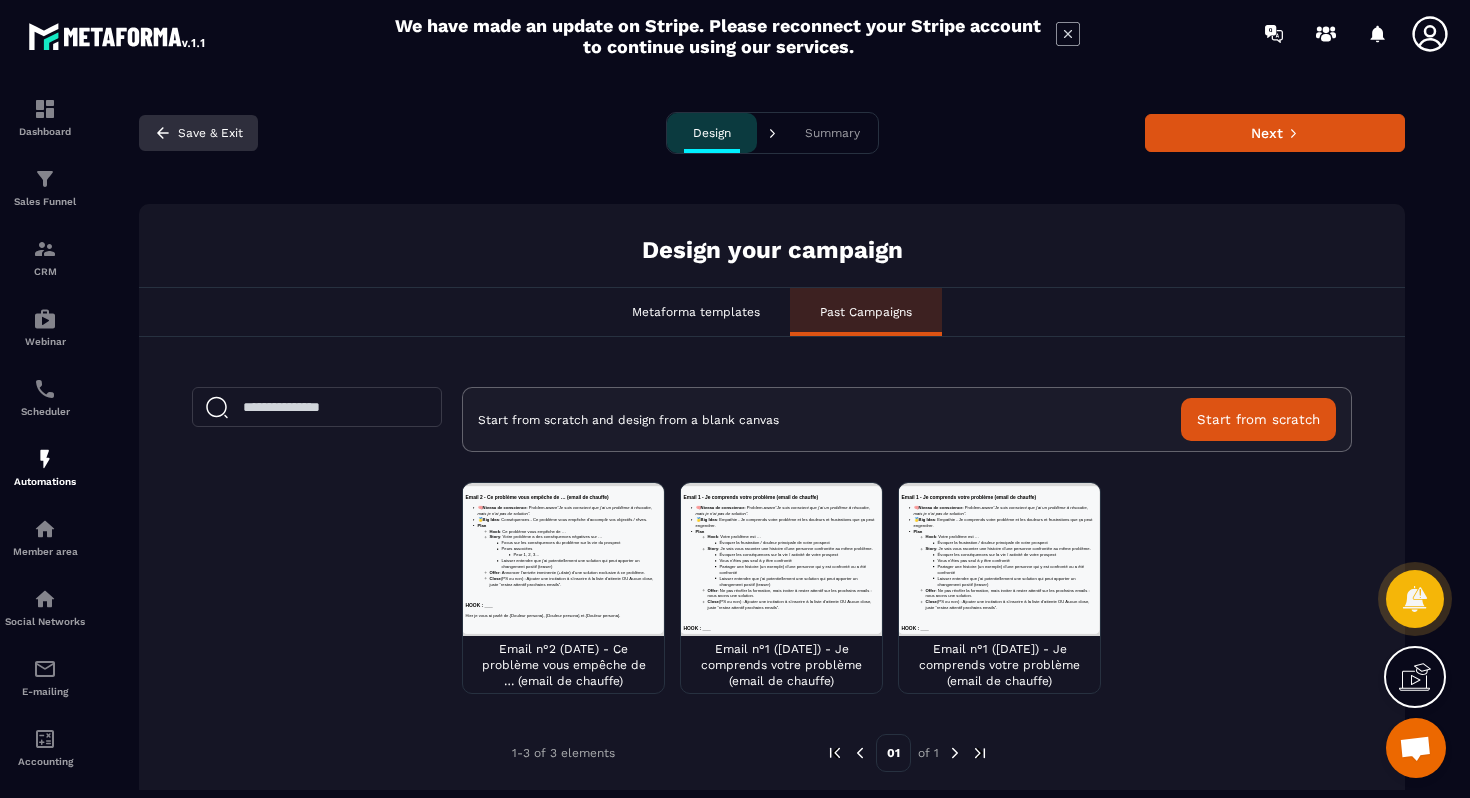 click 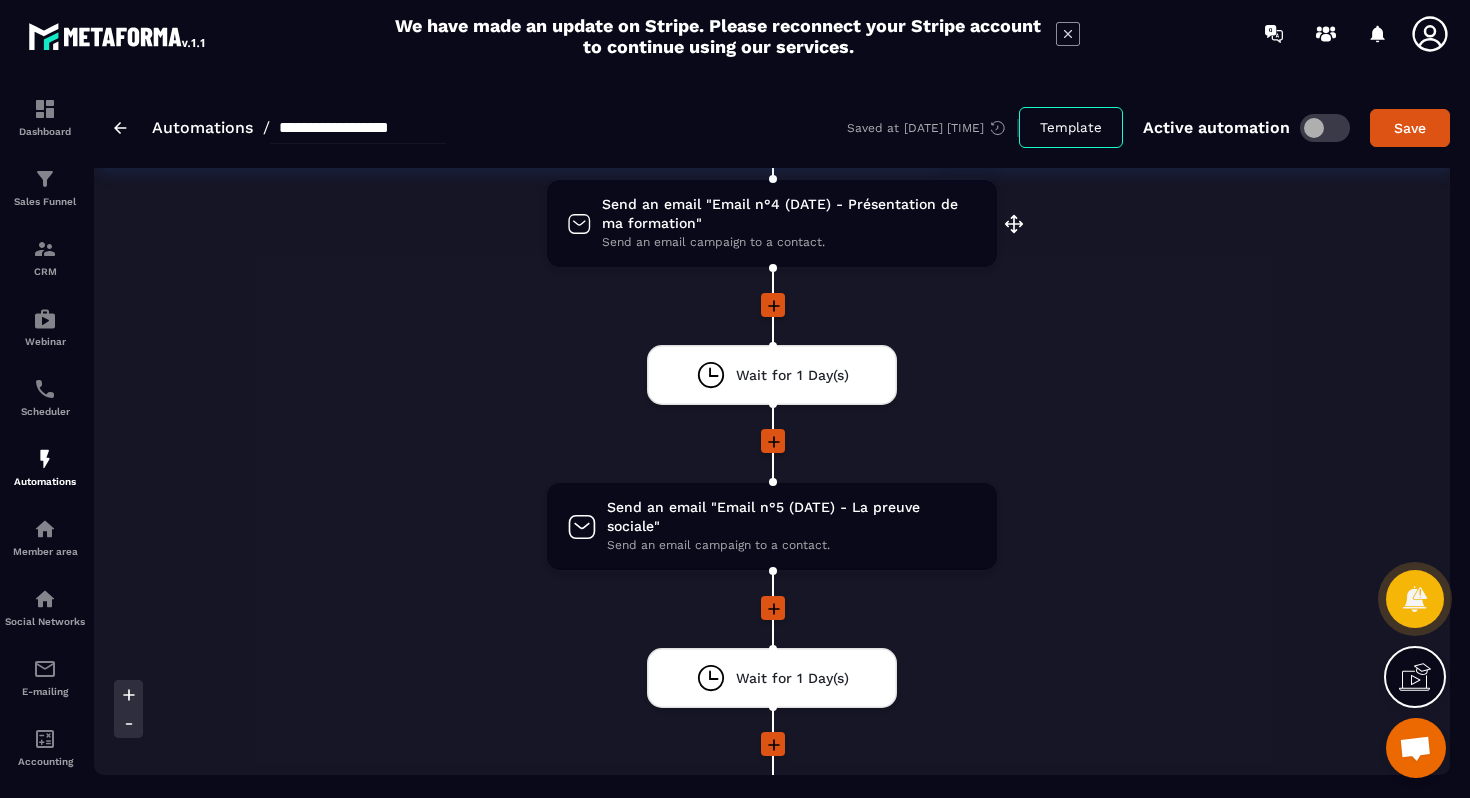 scroll, scrollTop: 1142, scrollLeft: 0, axis: vertical 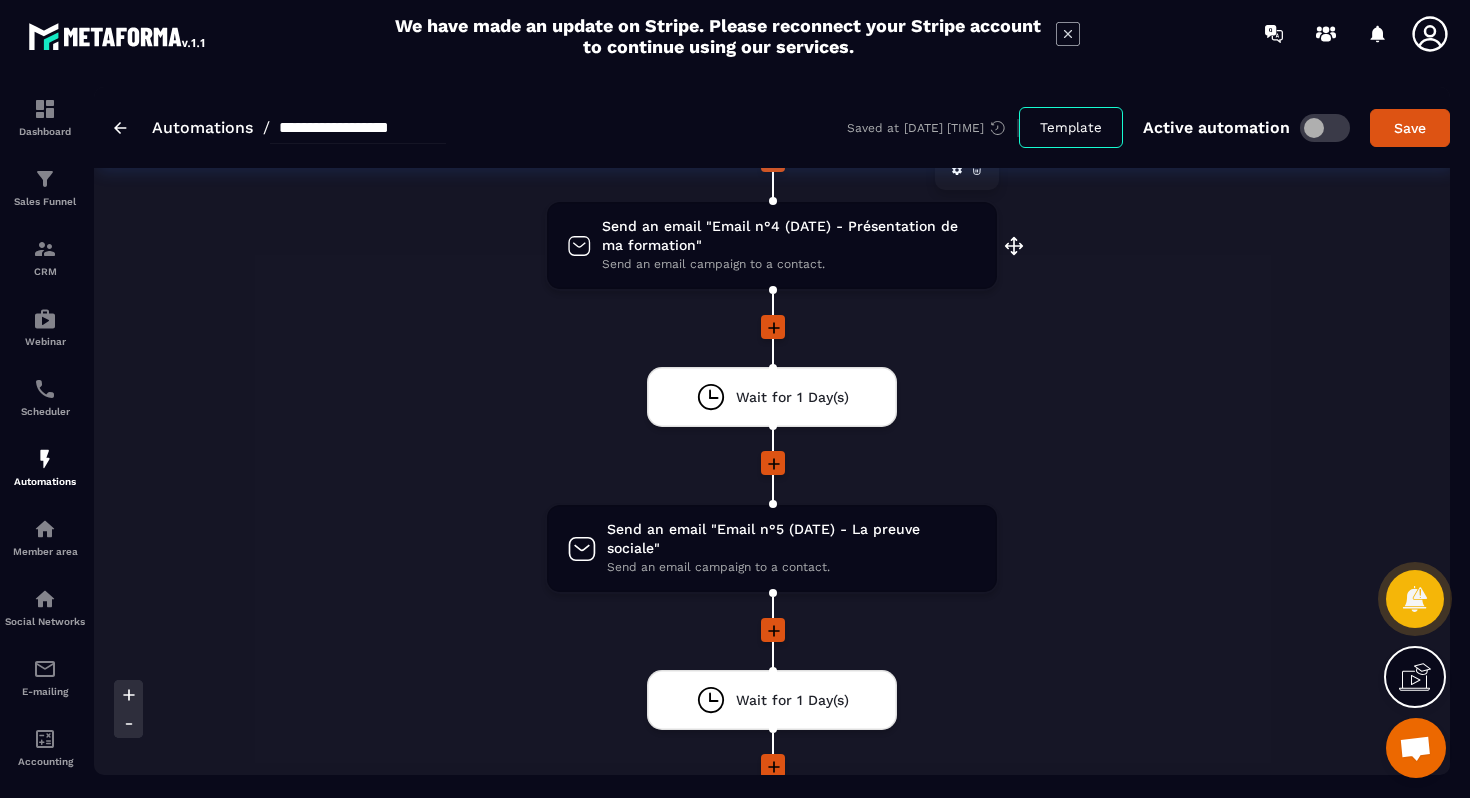 click on "Send an email "Email n°4 (DATE) - Présentation de ma formation"" at bounding box center [789, 236] 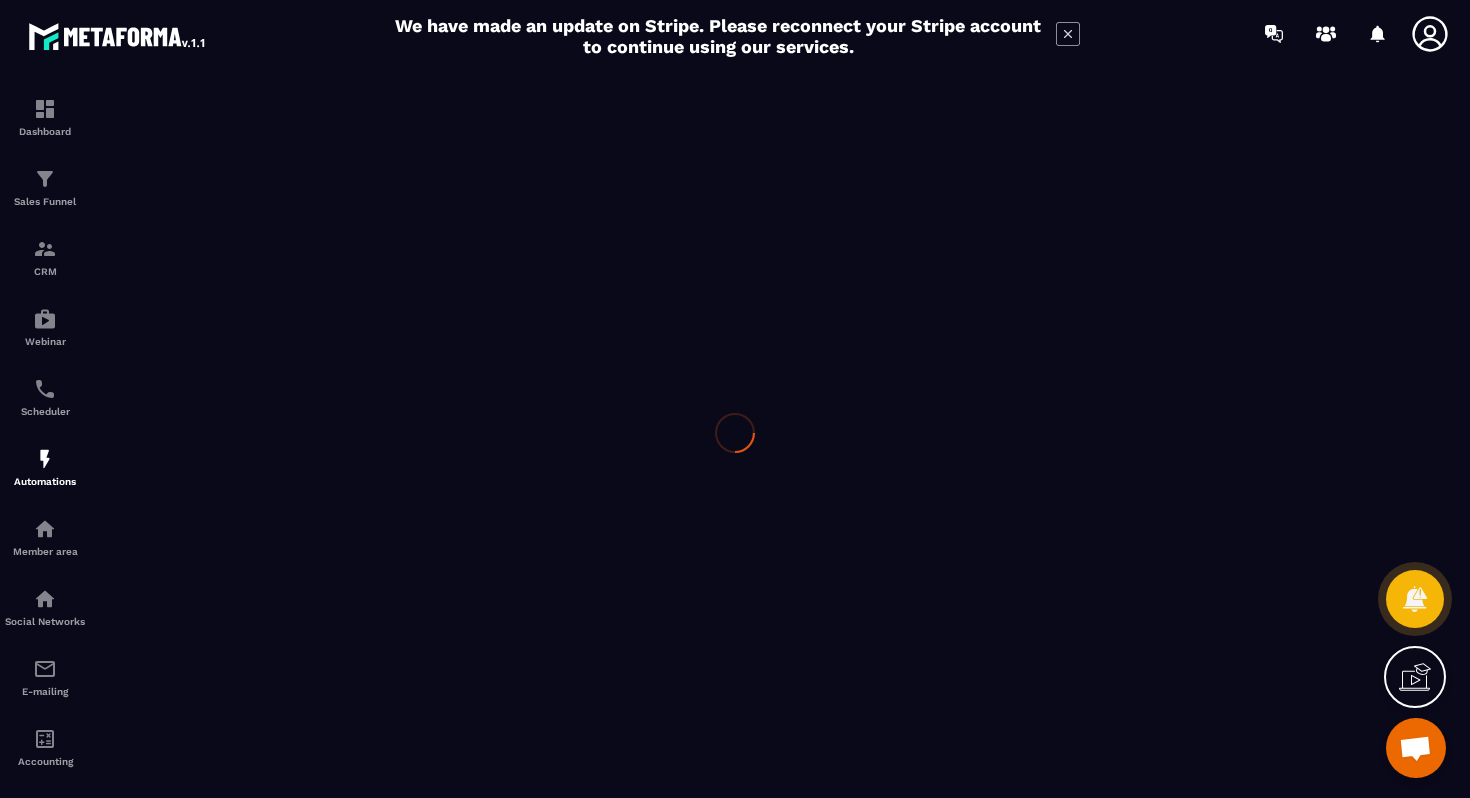 scroll, scrollTop: 0, scrollLeft: 0, axis: both 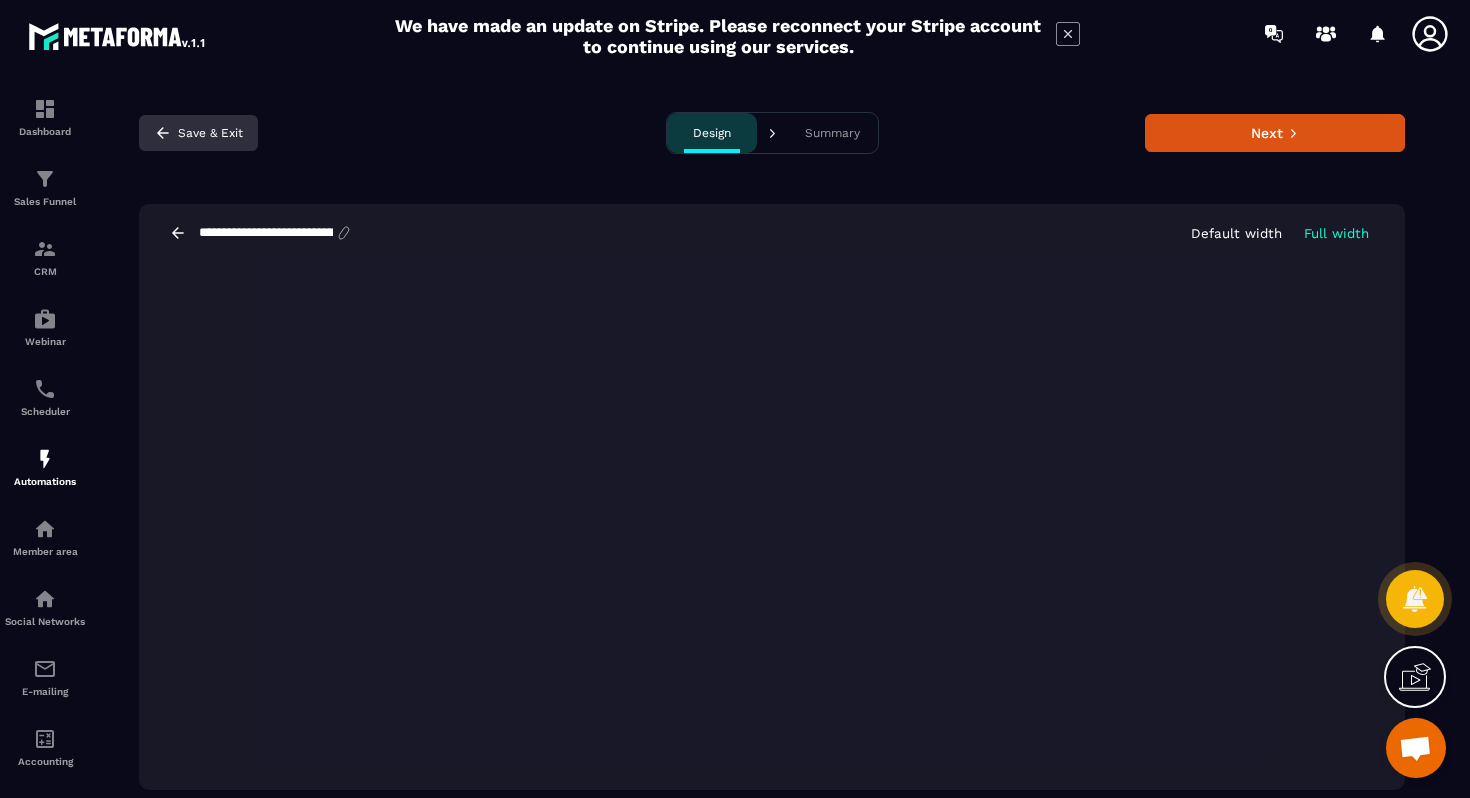 click 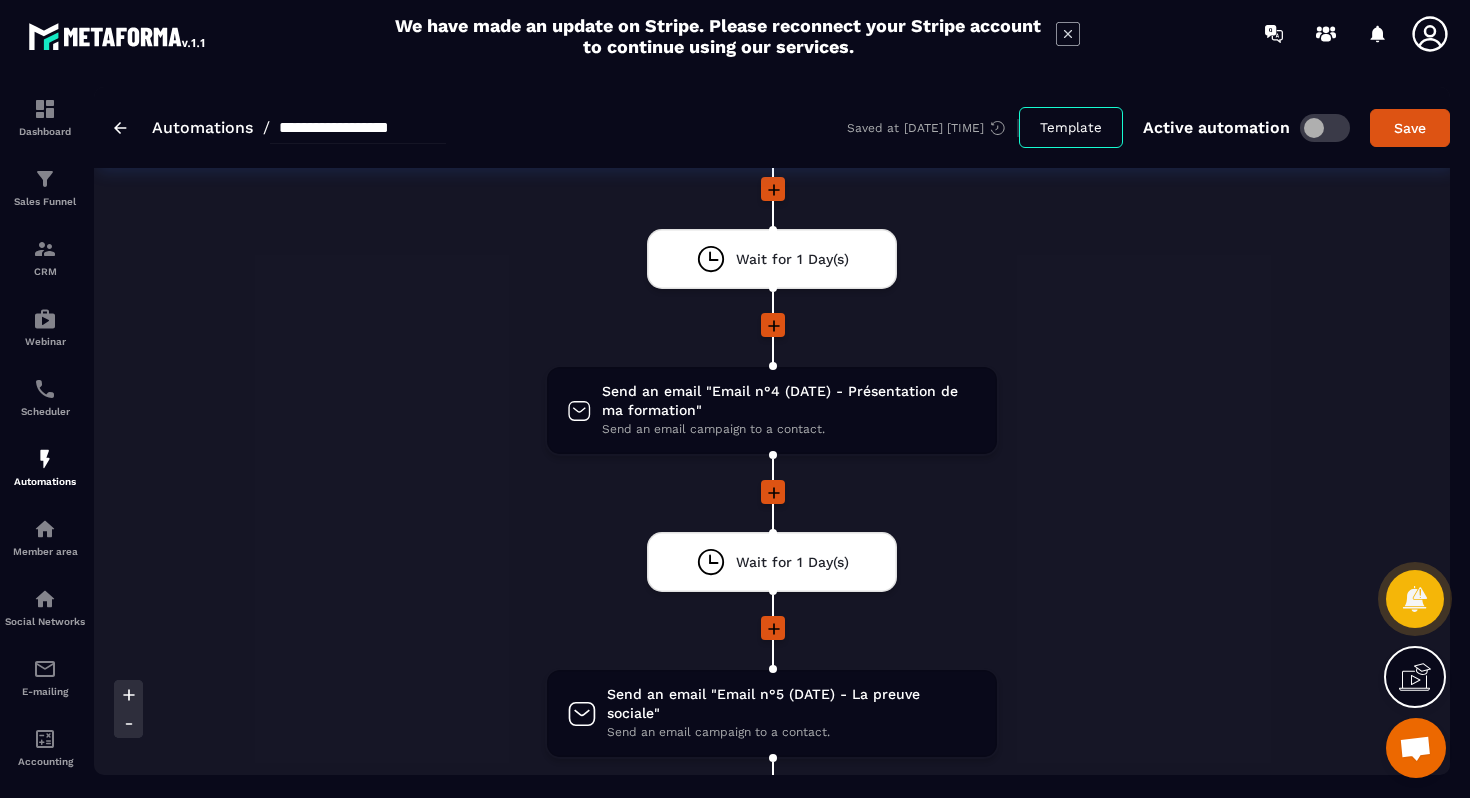 scroll, scrollTop: 1292, scrollLeft: 0, axis: vertical 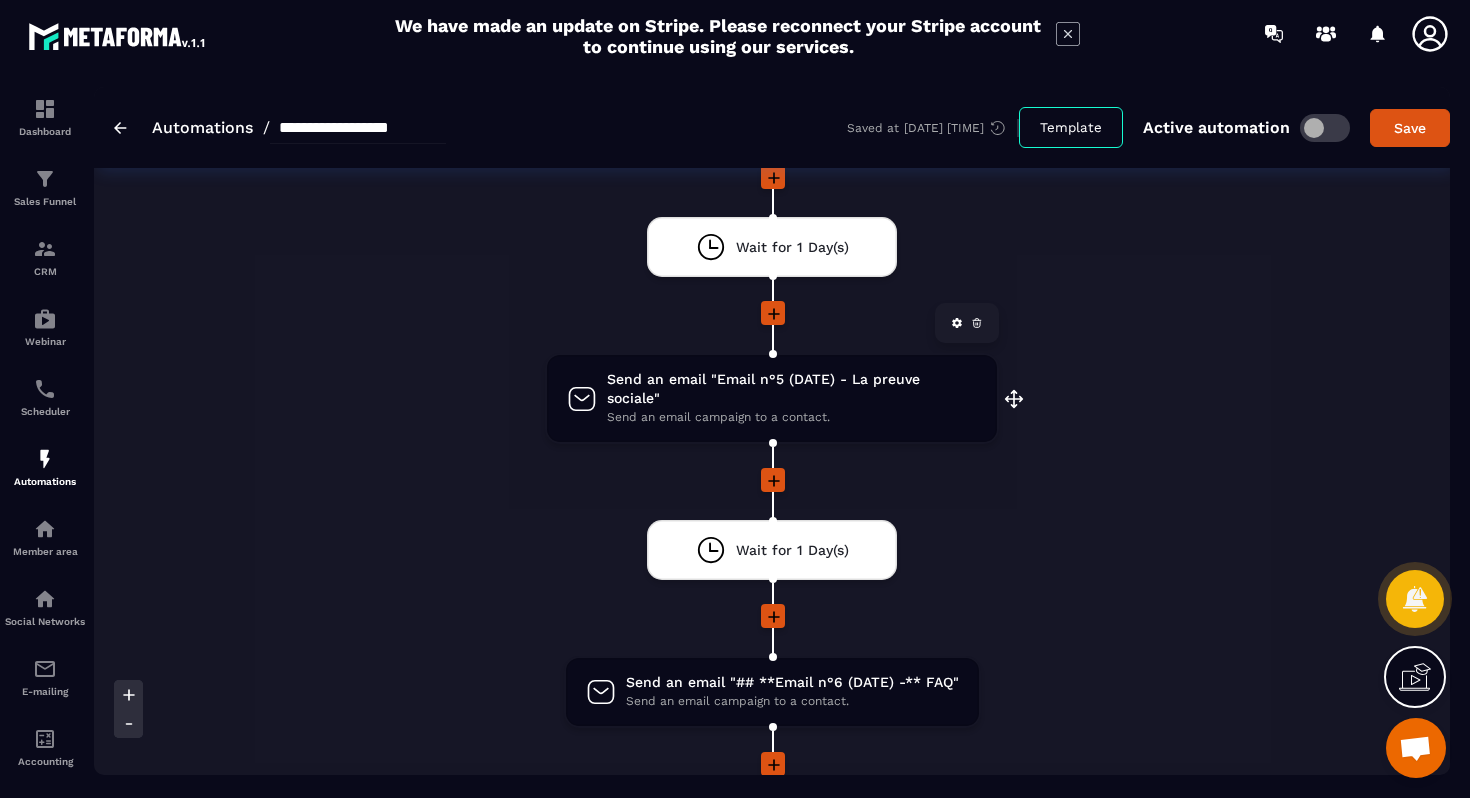 click on "Send an email campaign to a contact." at bounding box center (792, 417) 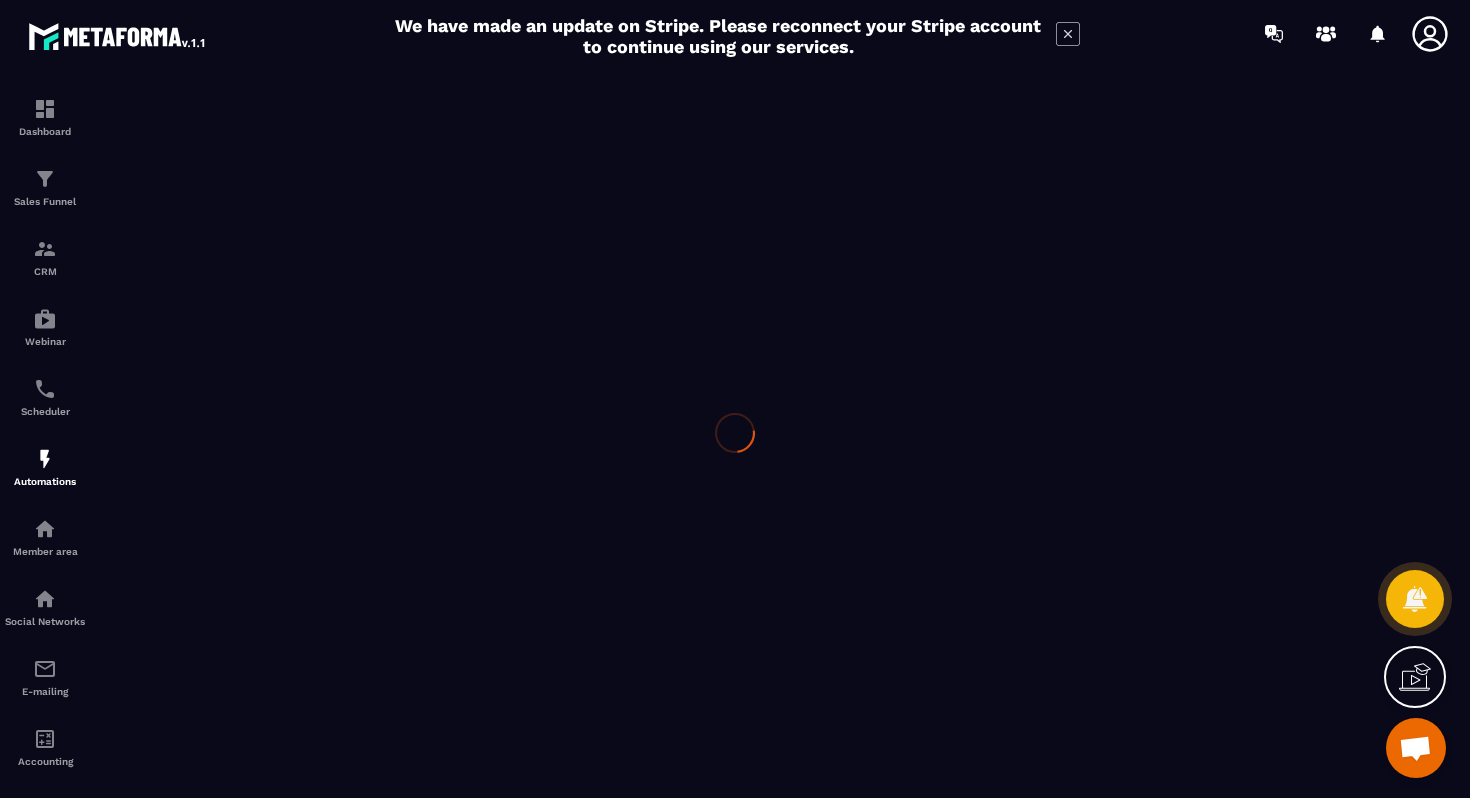 scroll, scrollTop: 0, scrollLeft: 0, axis: both 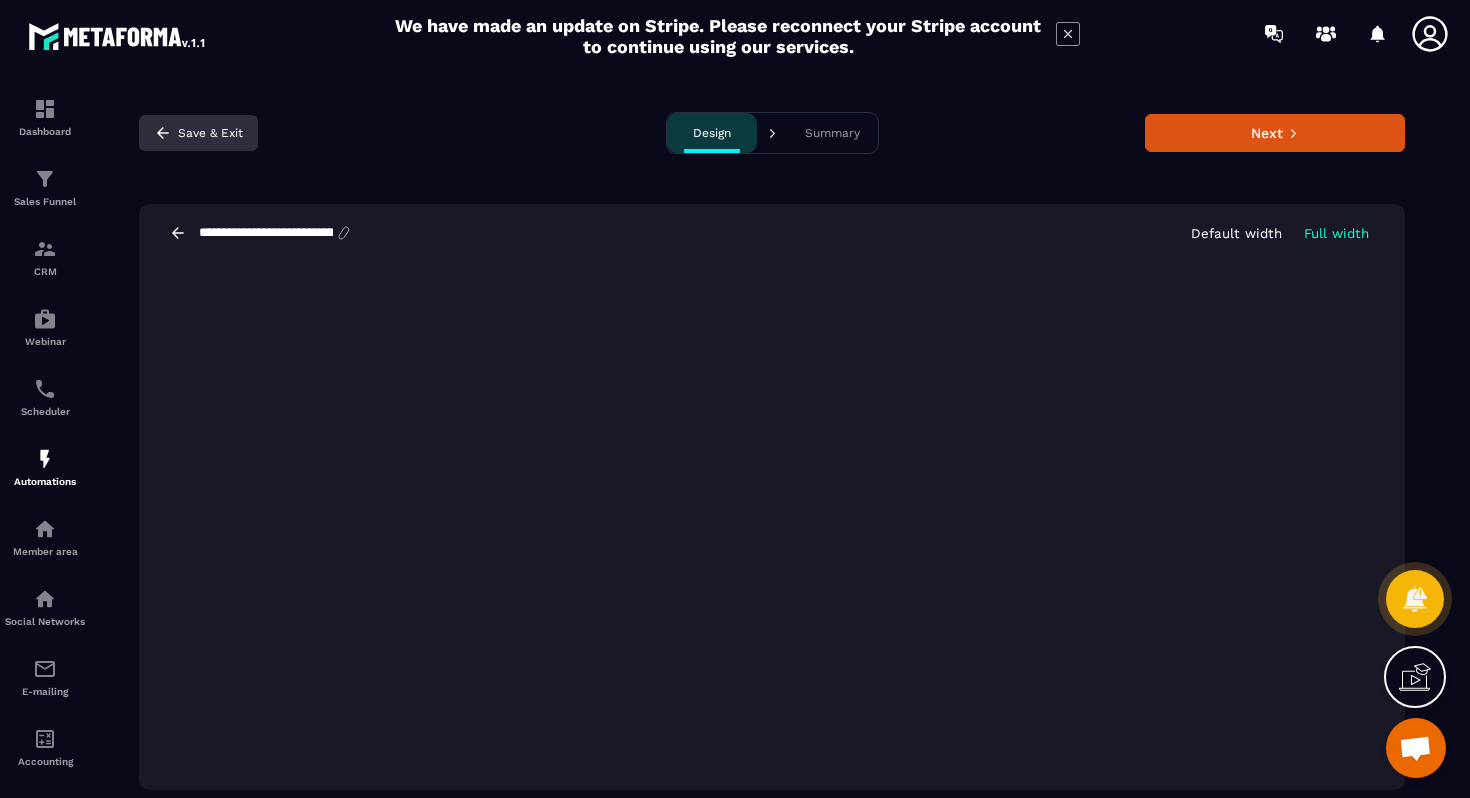 click 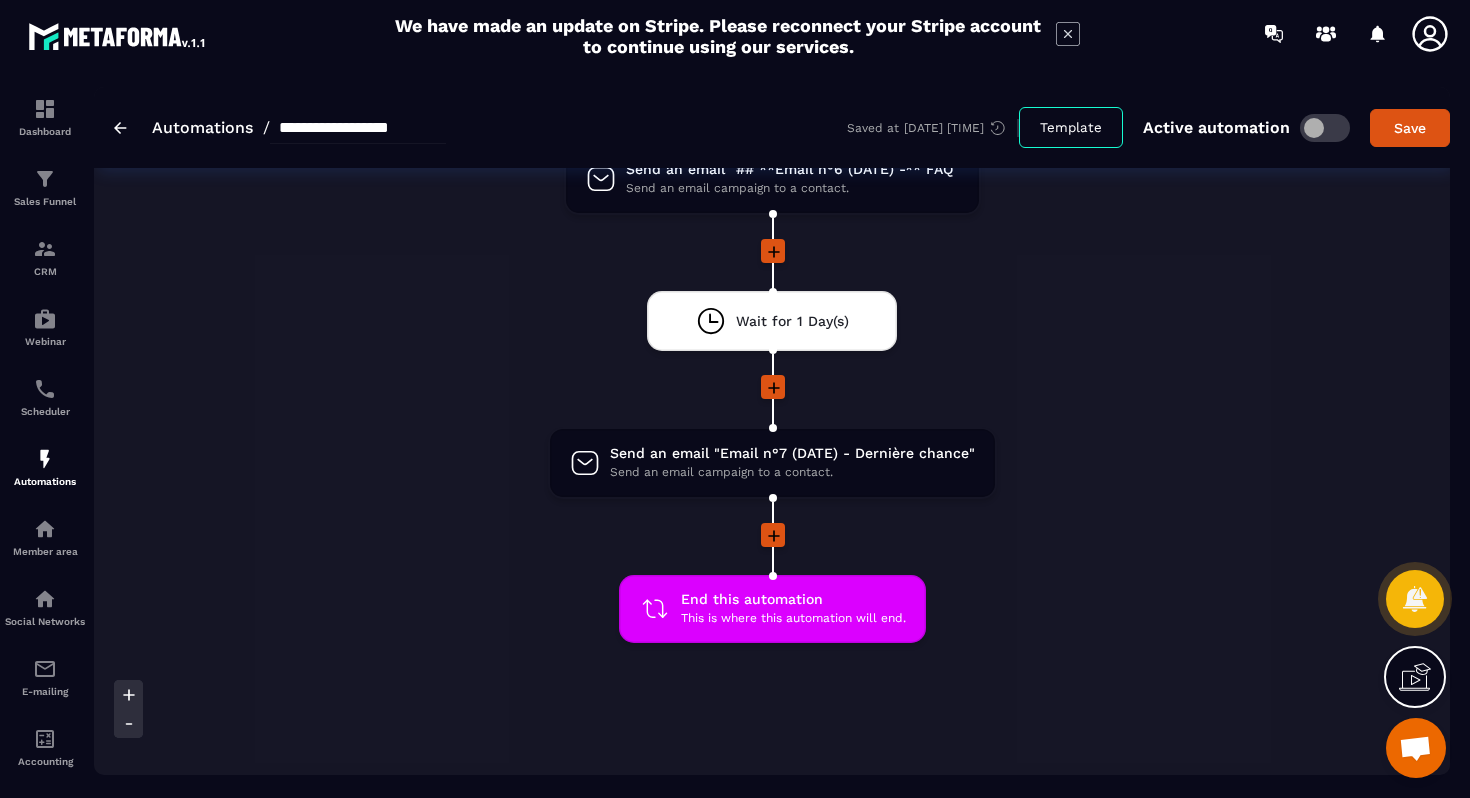scroll, scrollTop: 1614, scrollLeft: 0, axis: vertical 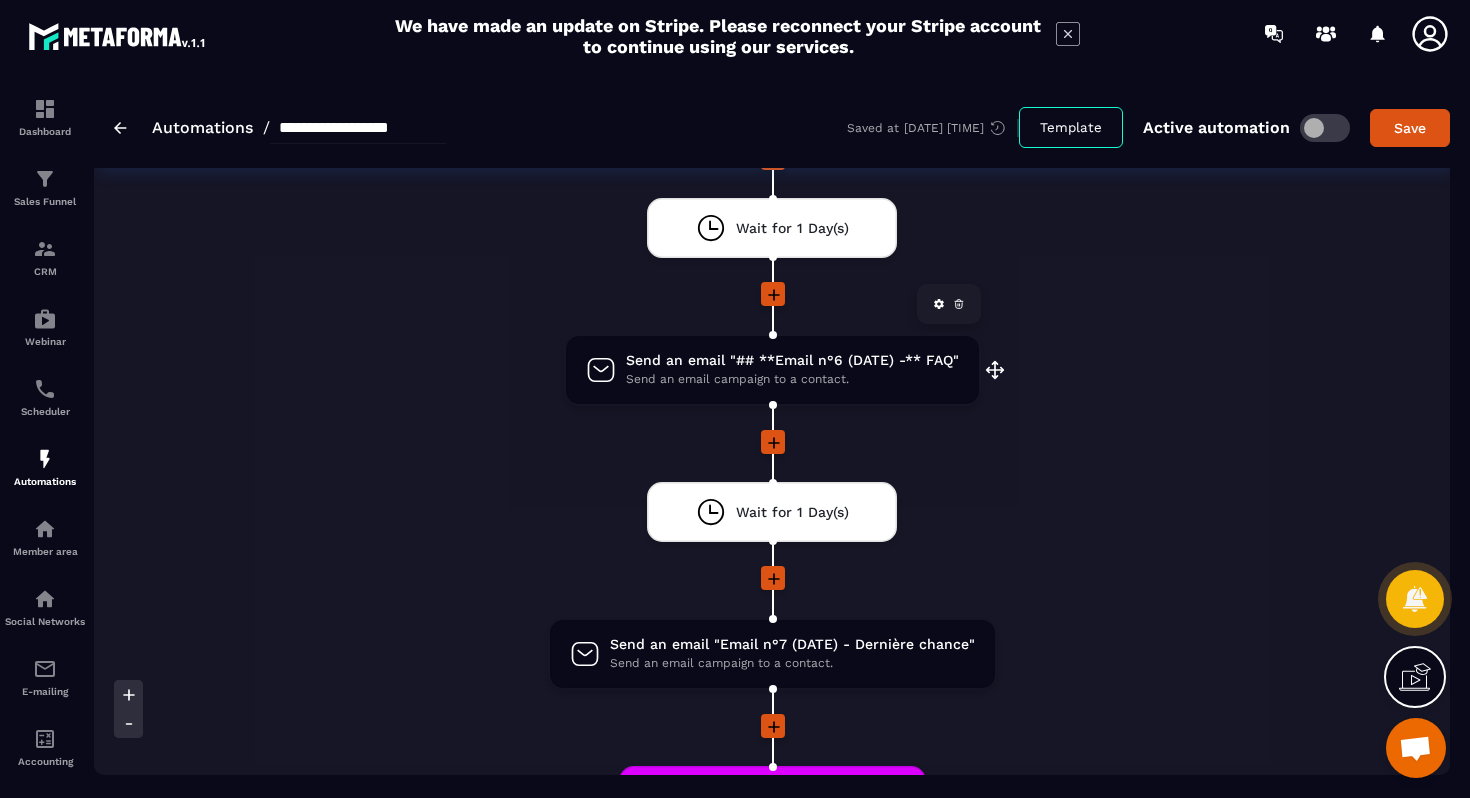 click on "Send an email campaign to a contact." at bounding box center (792, 379) 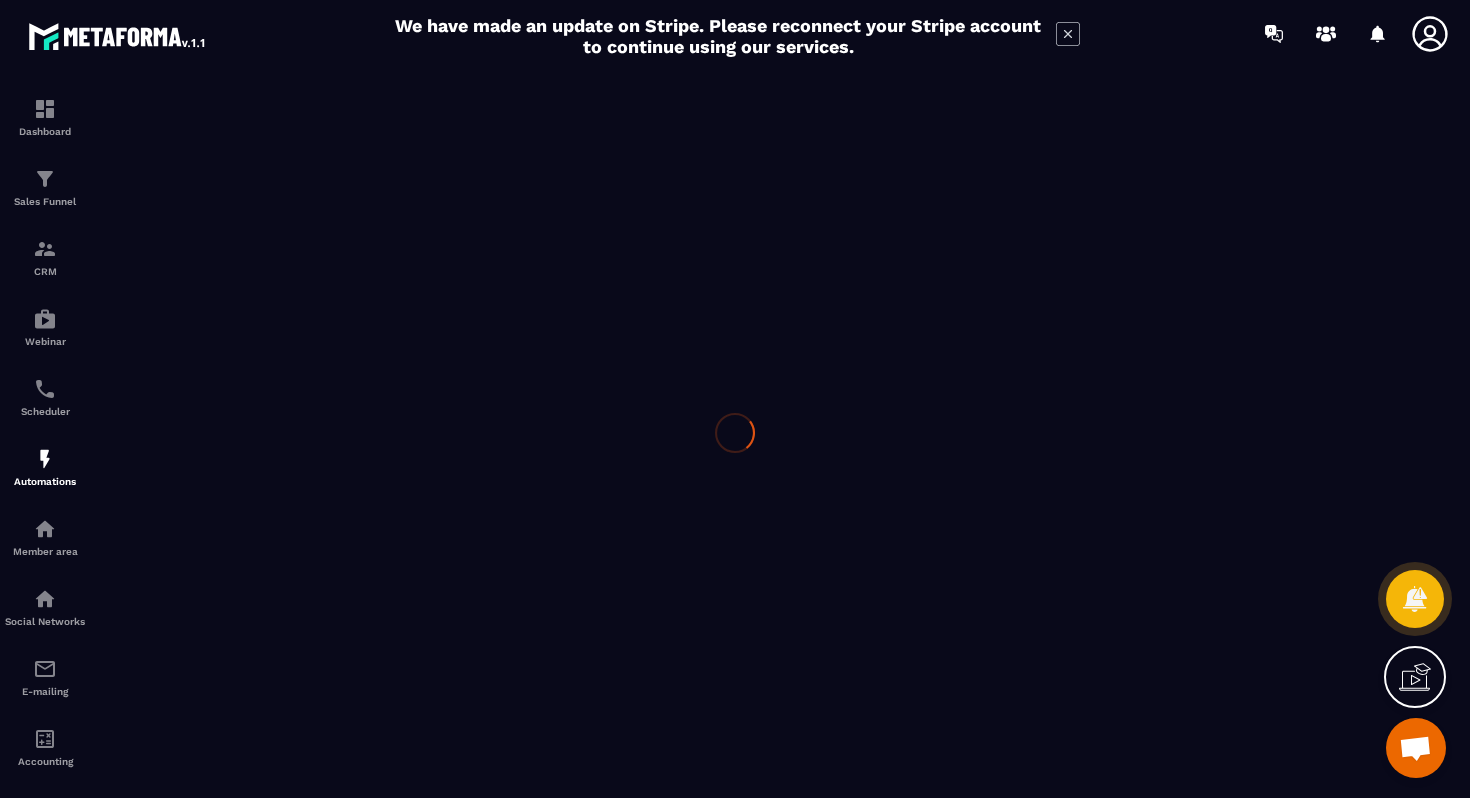 scroll, scrollTop: 0, scrollLeft: 0, axis: both 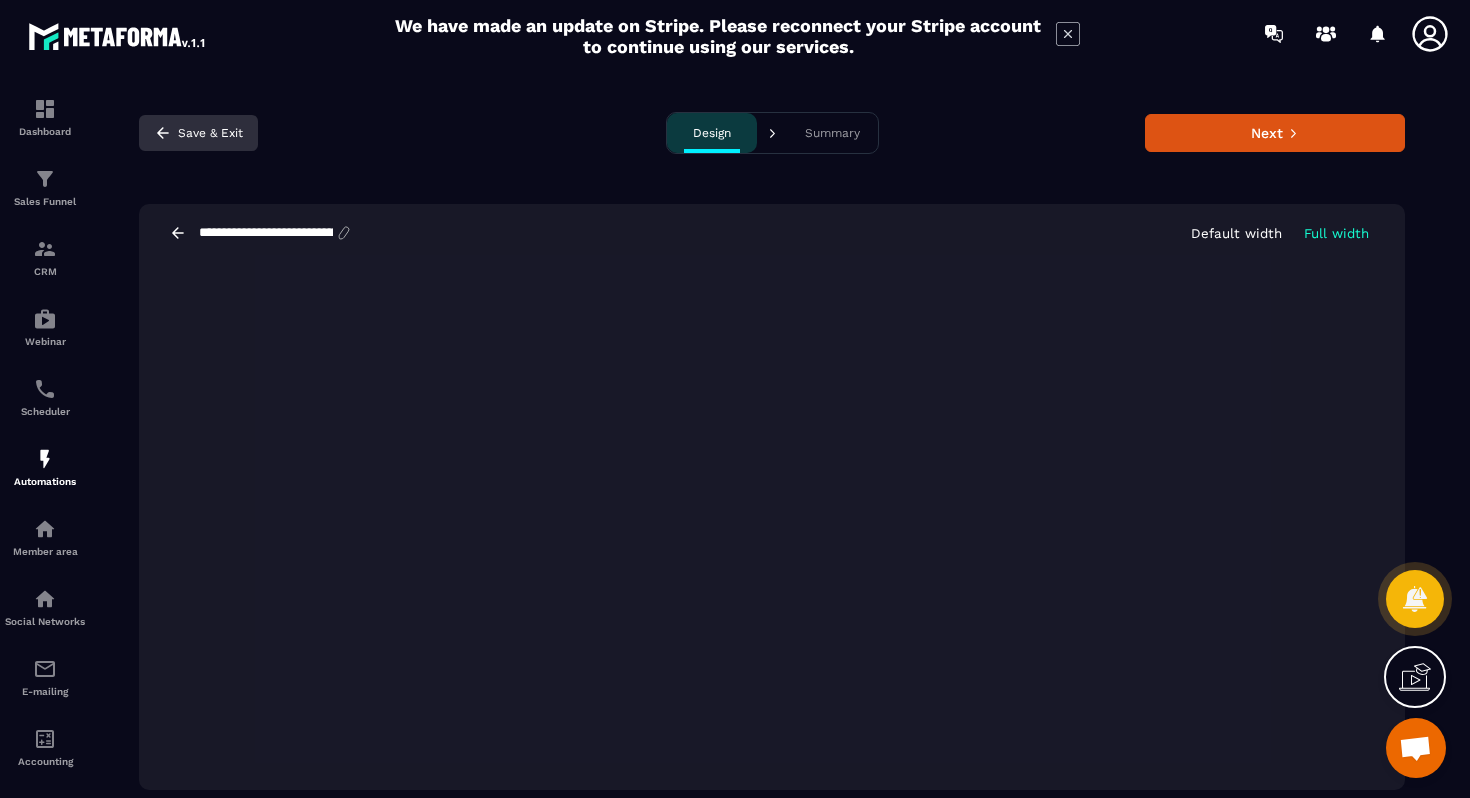 click 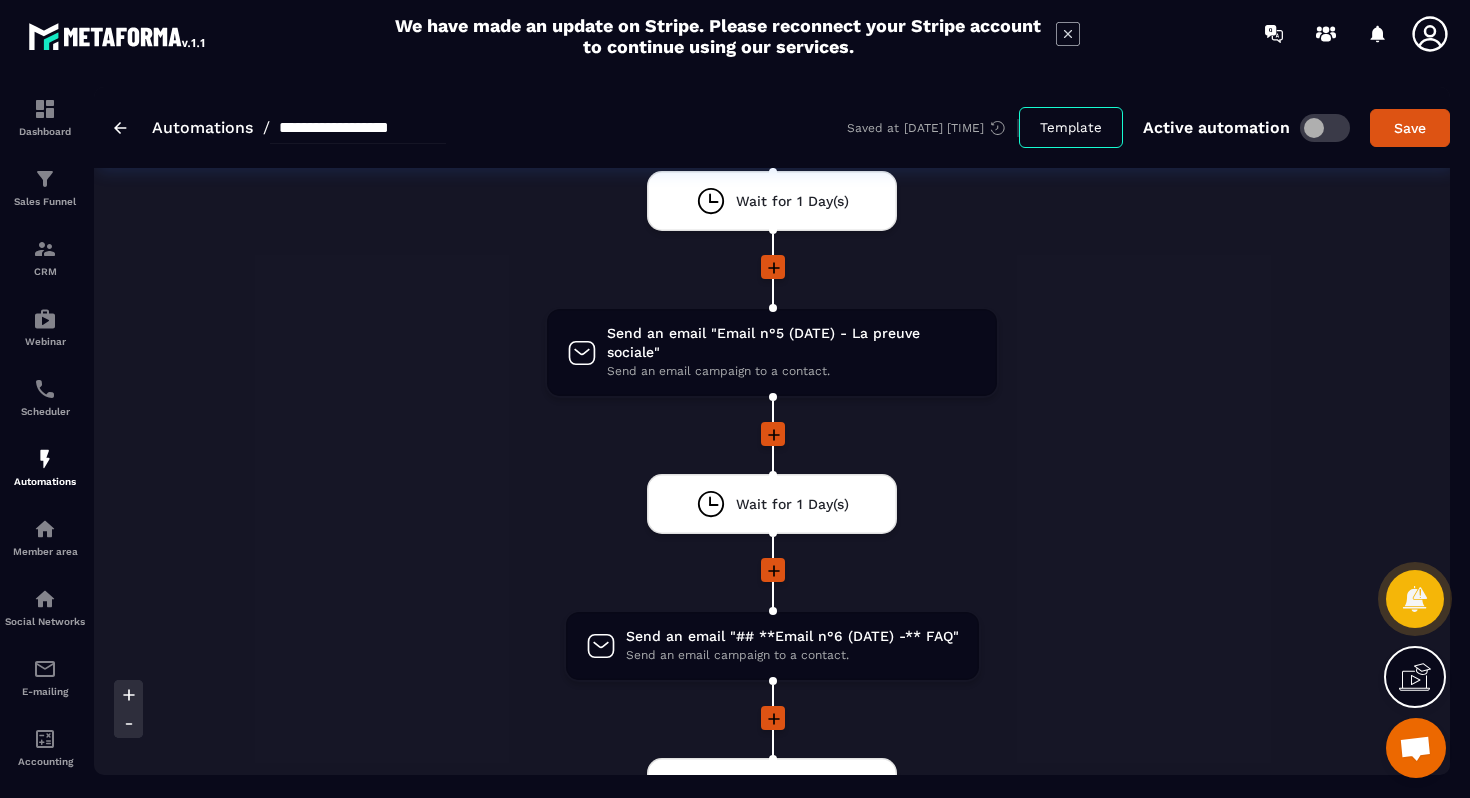 scroll, scrollTop: 1736, scrollLeft: 0, axis: vertical 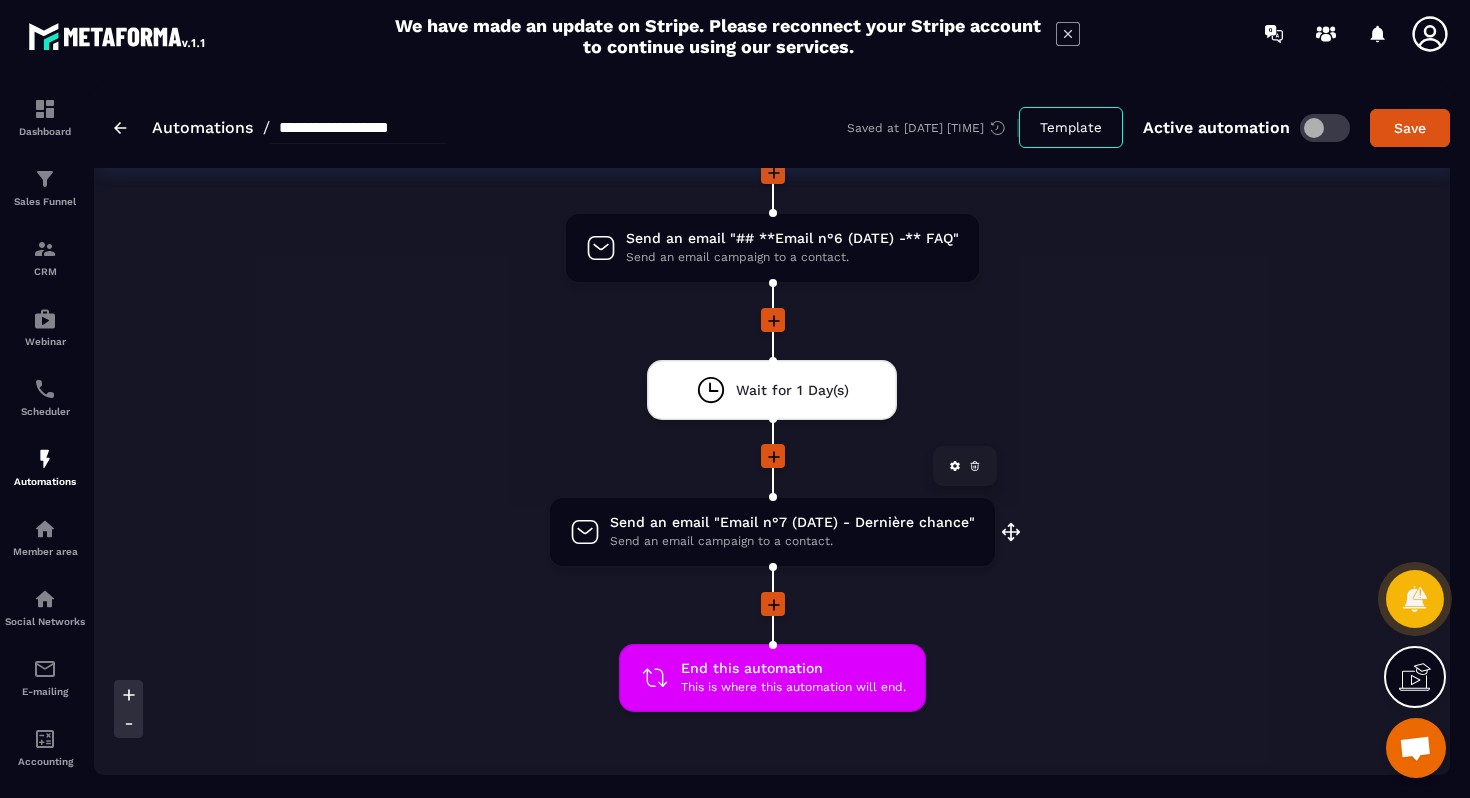 click on "Send an email "Email n°7 (DATE) - Dernière chance"" at bounding box center (792, 522) 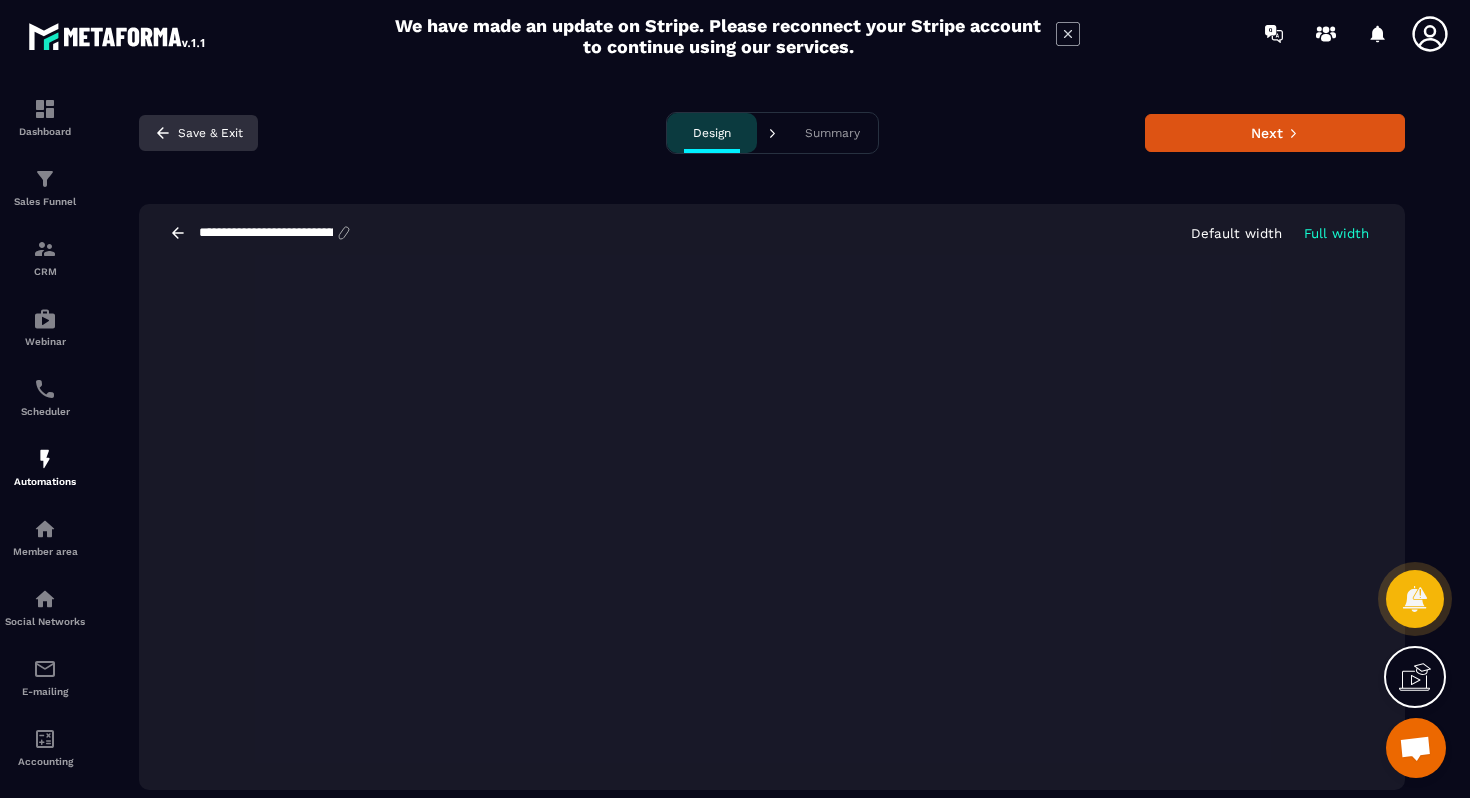 click 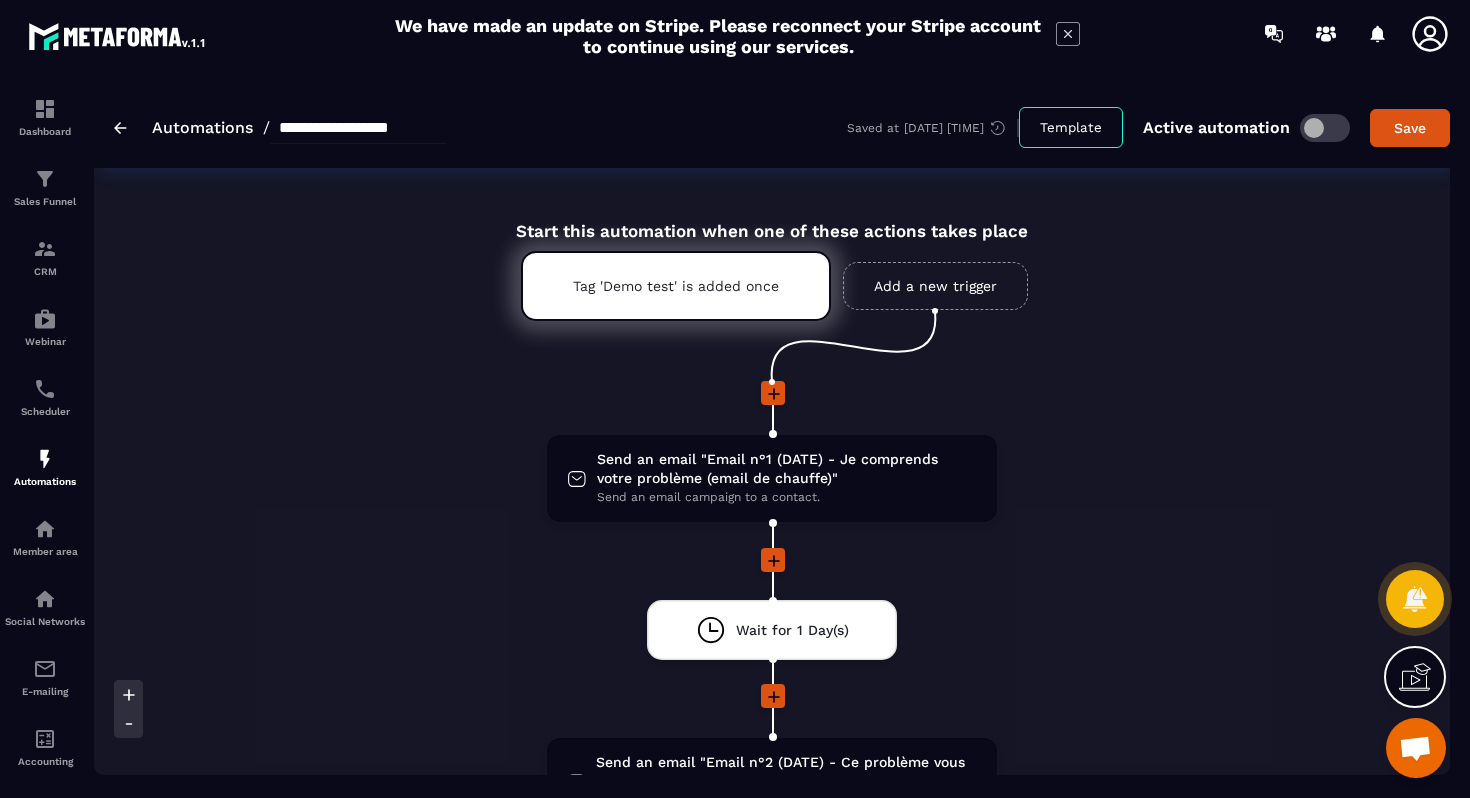 click at bounding box center [120, 128] 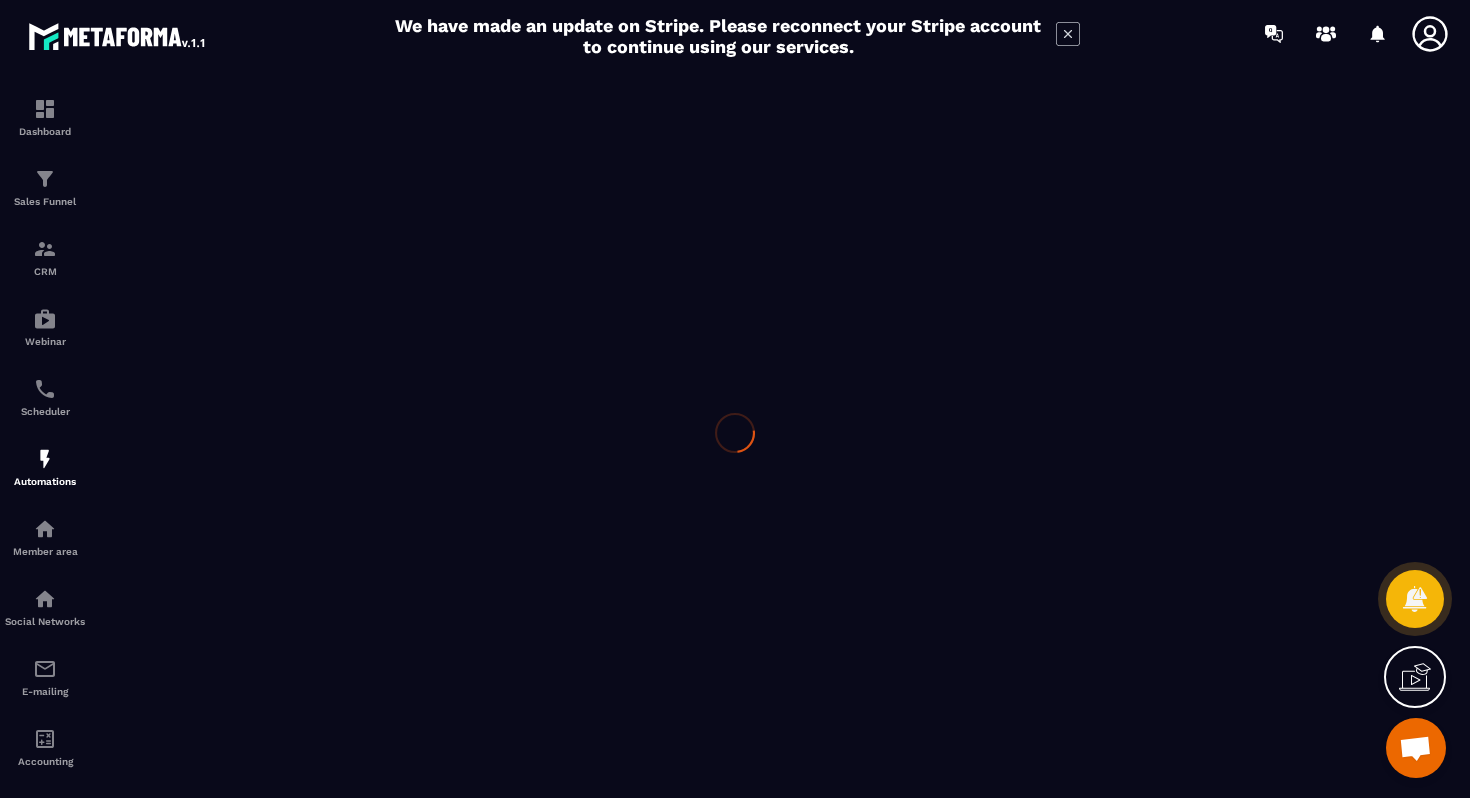 scroll, scrollTop: 0, scrollLeft: 0, axis: both 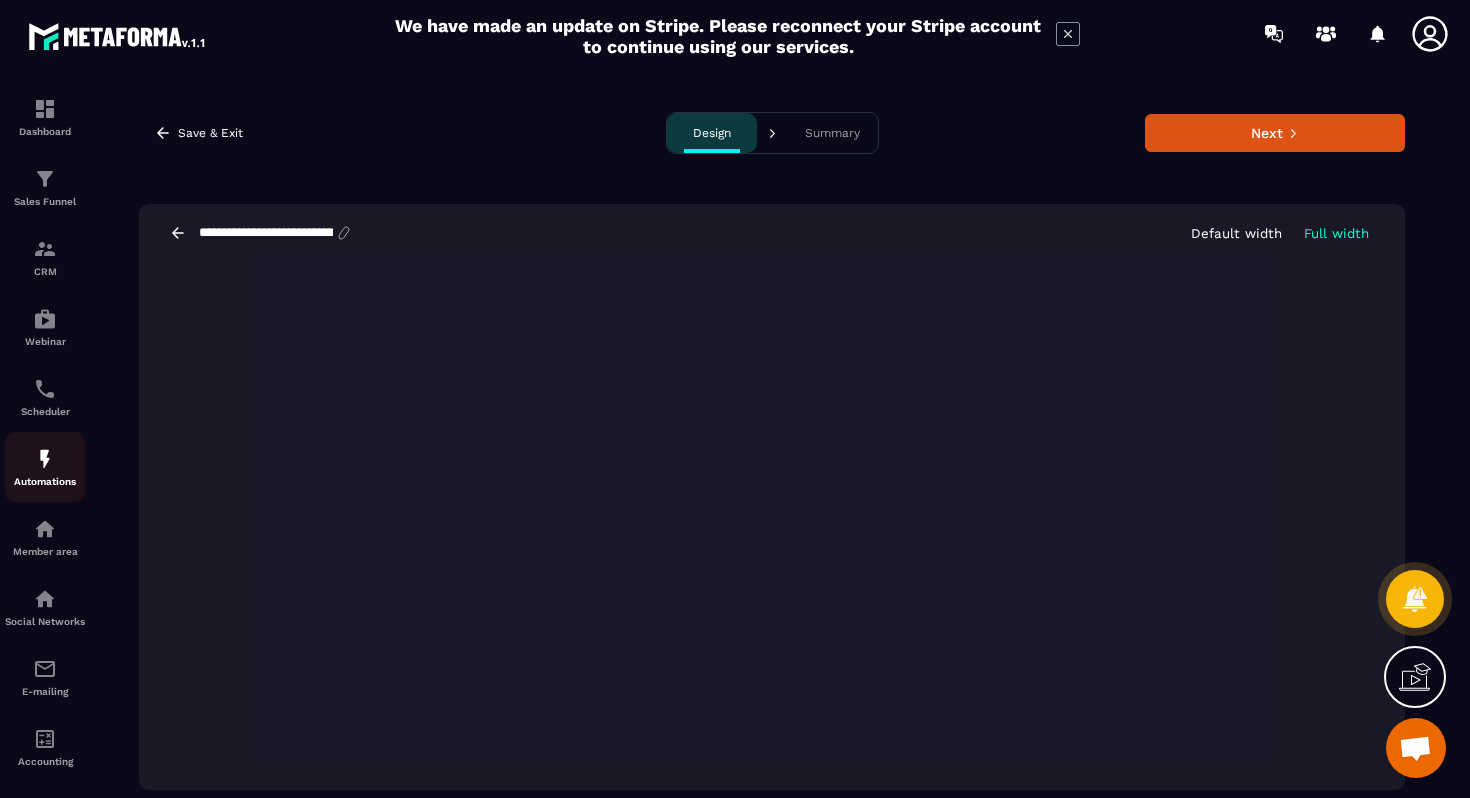 click on "Automations" at bounding box center (45, 481) 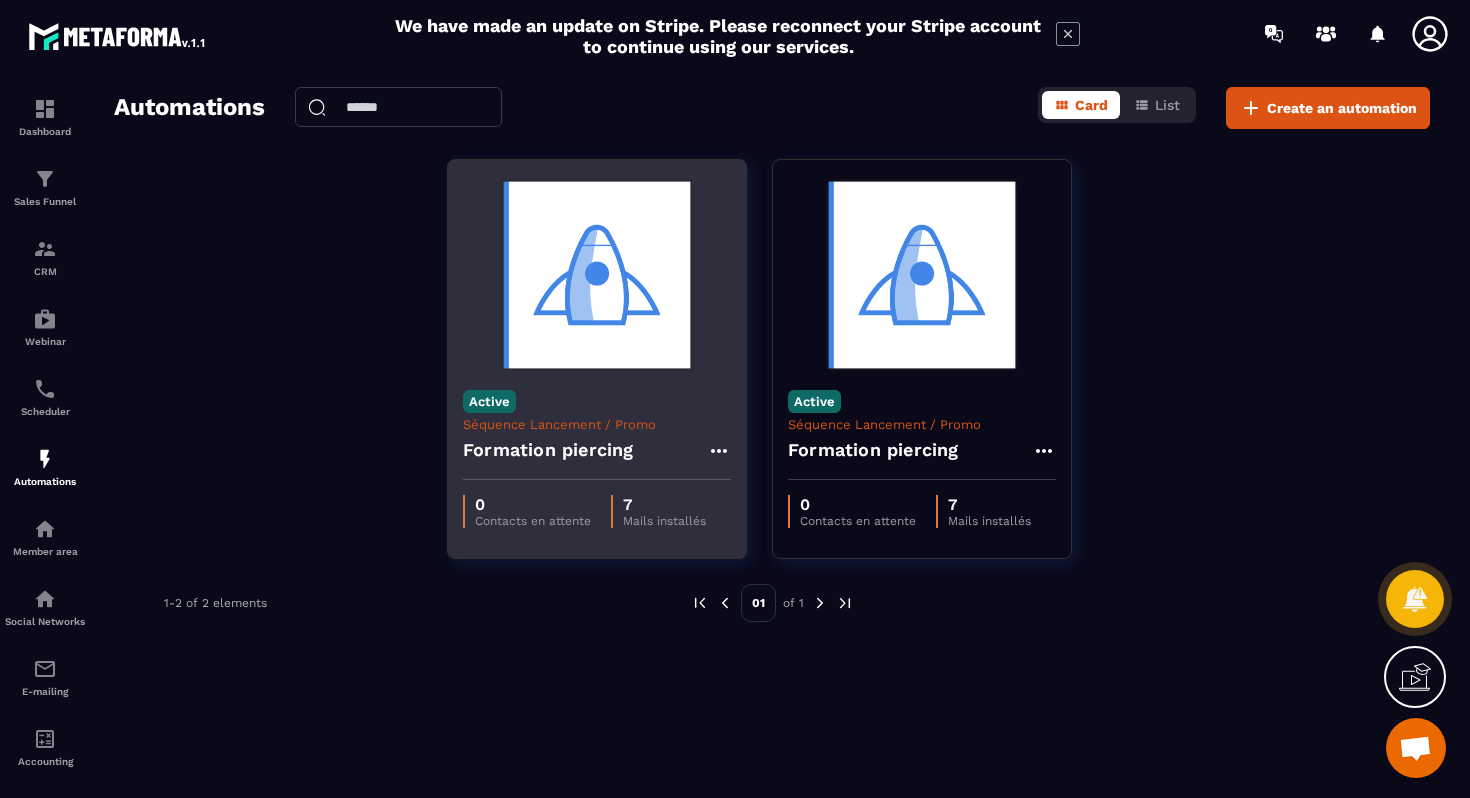 click 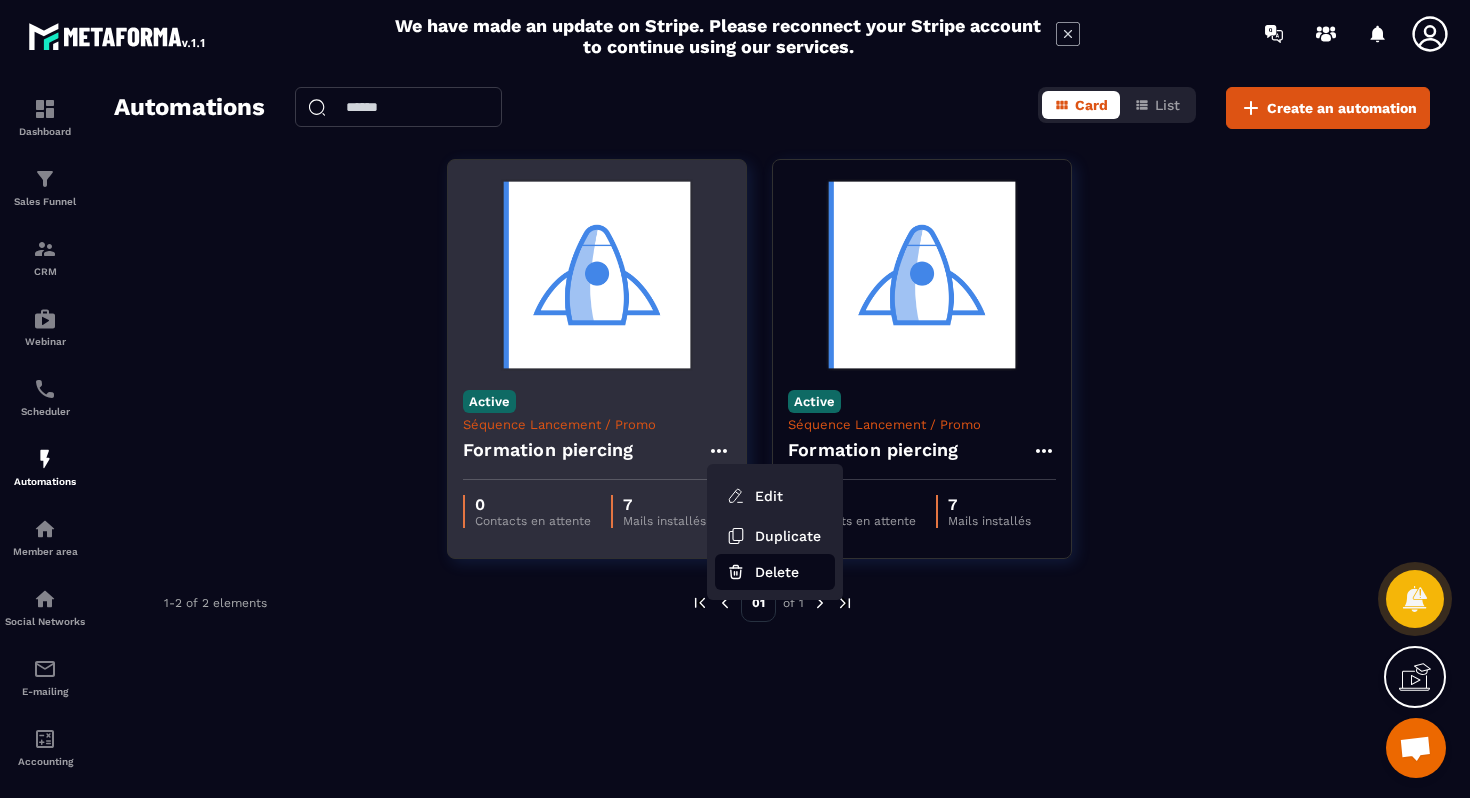 click on "Delete" at bounding box center [775, 572] 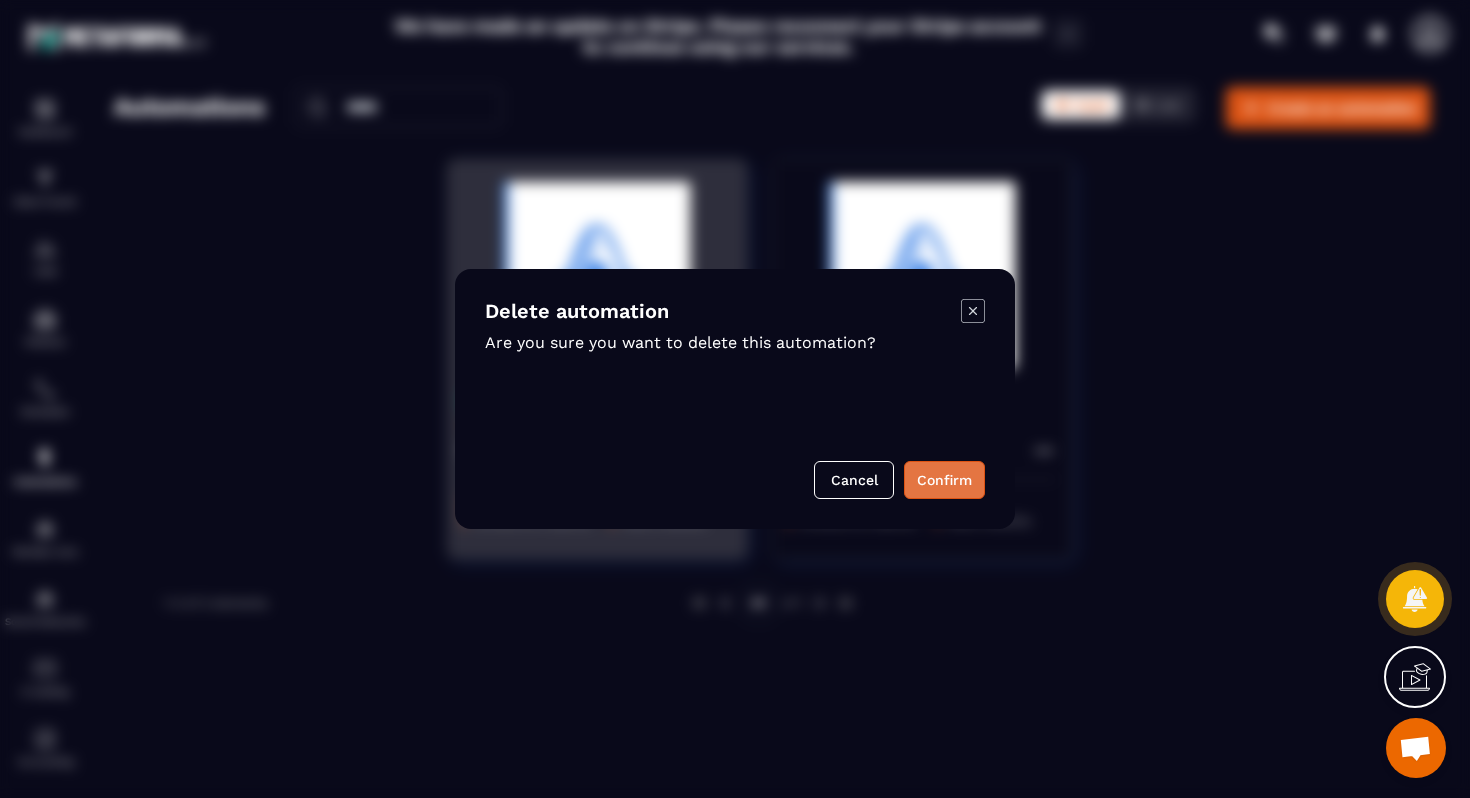 click on "Confirm" at bounding box center [944, 480] 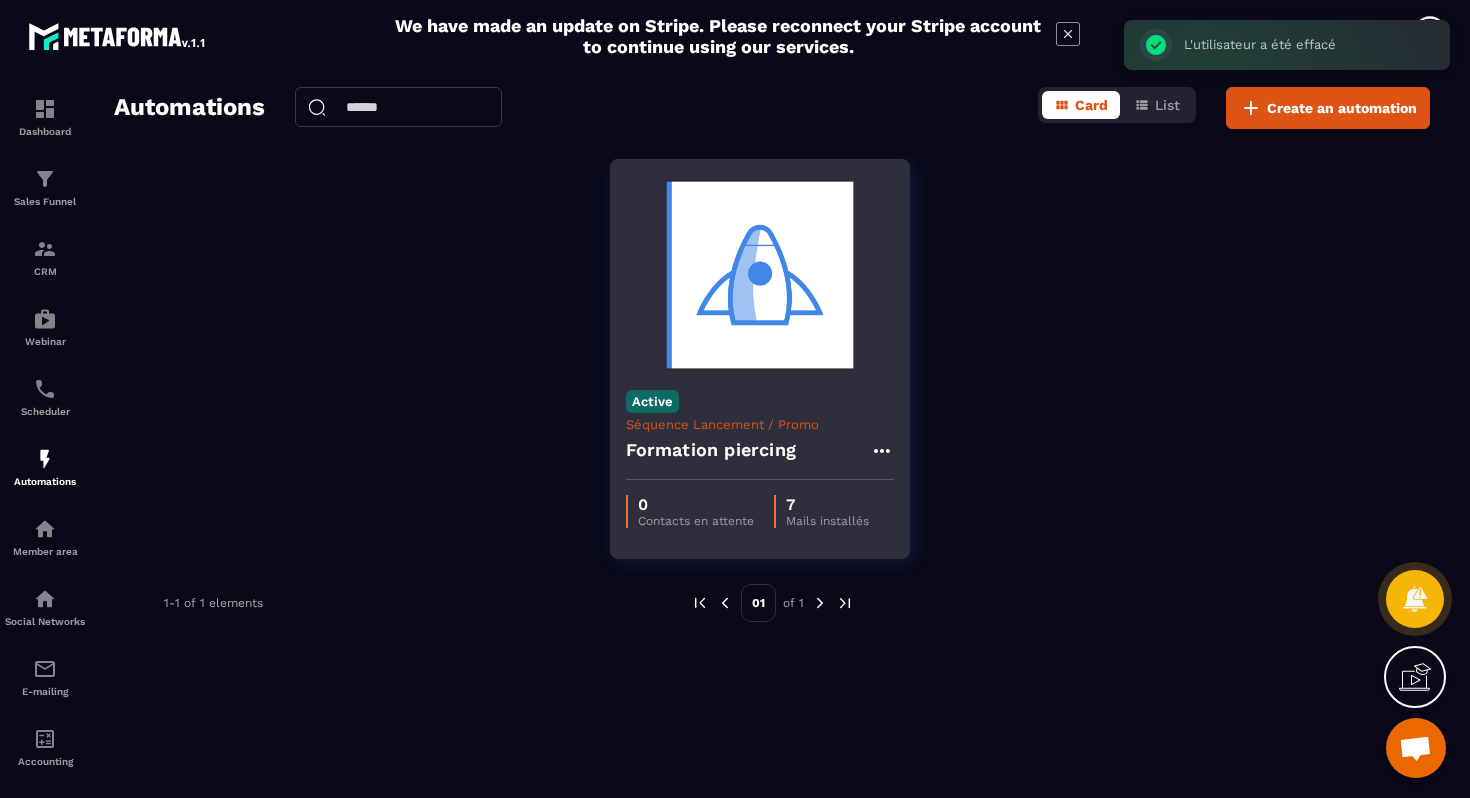 click 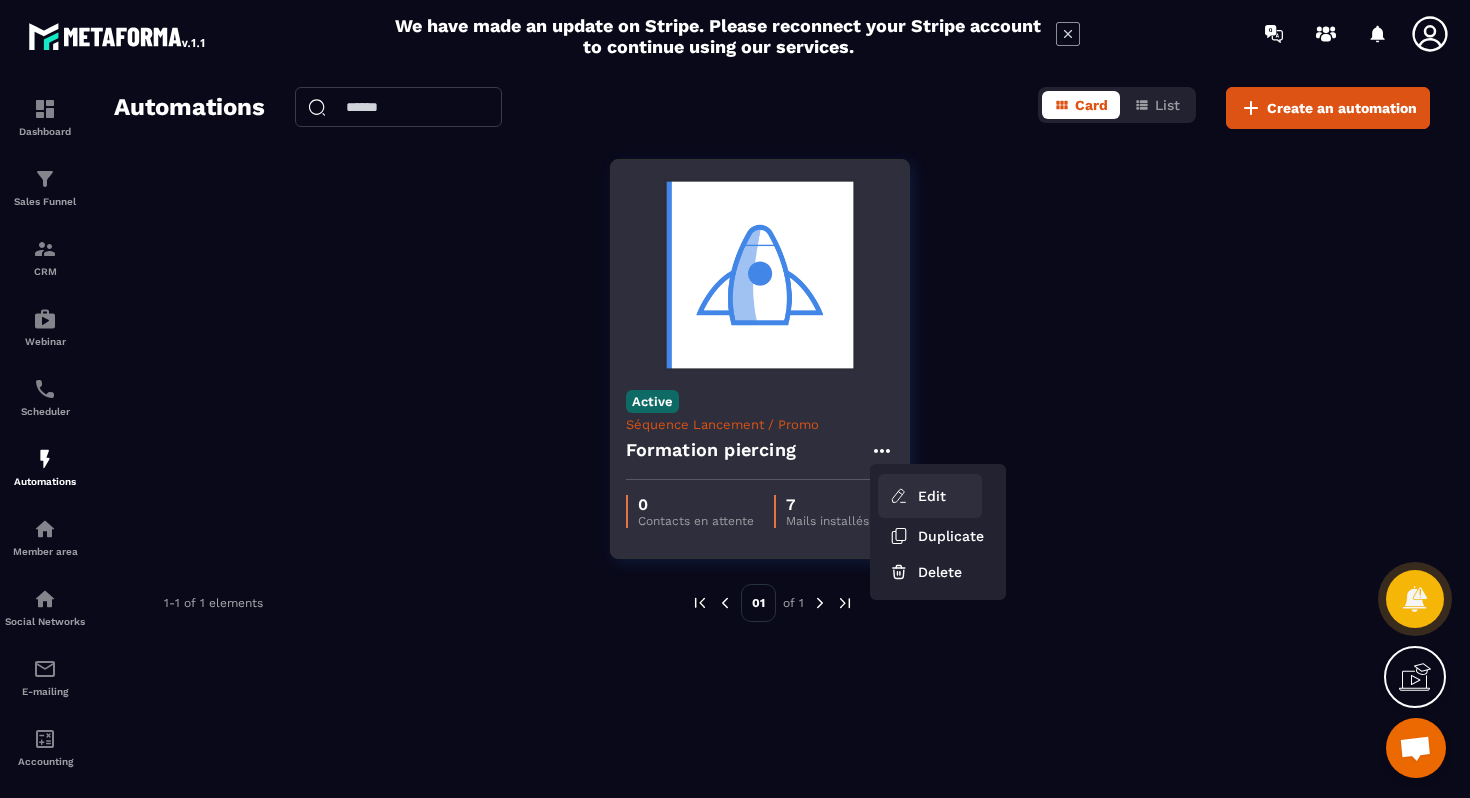 click 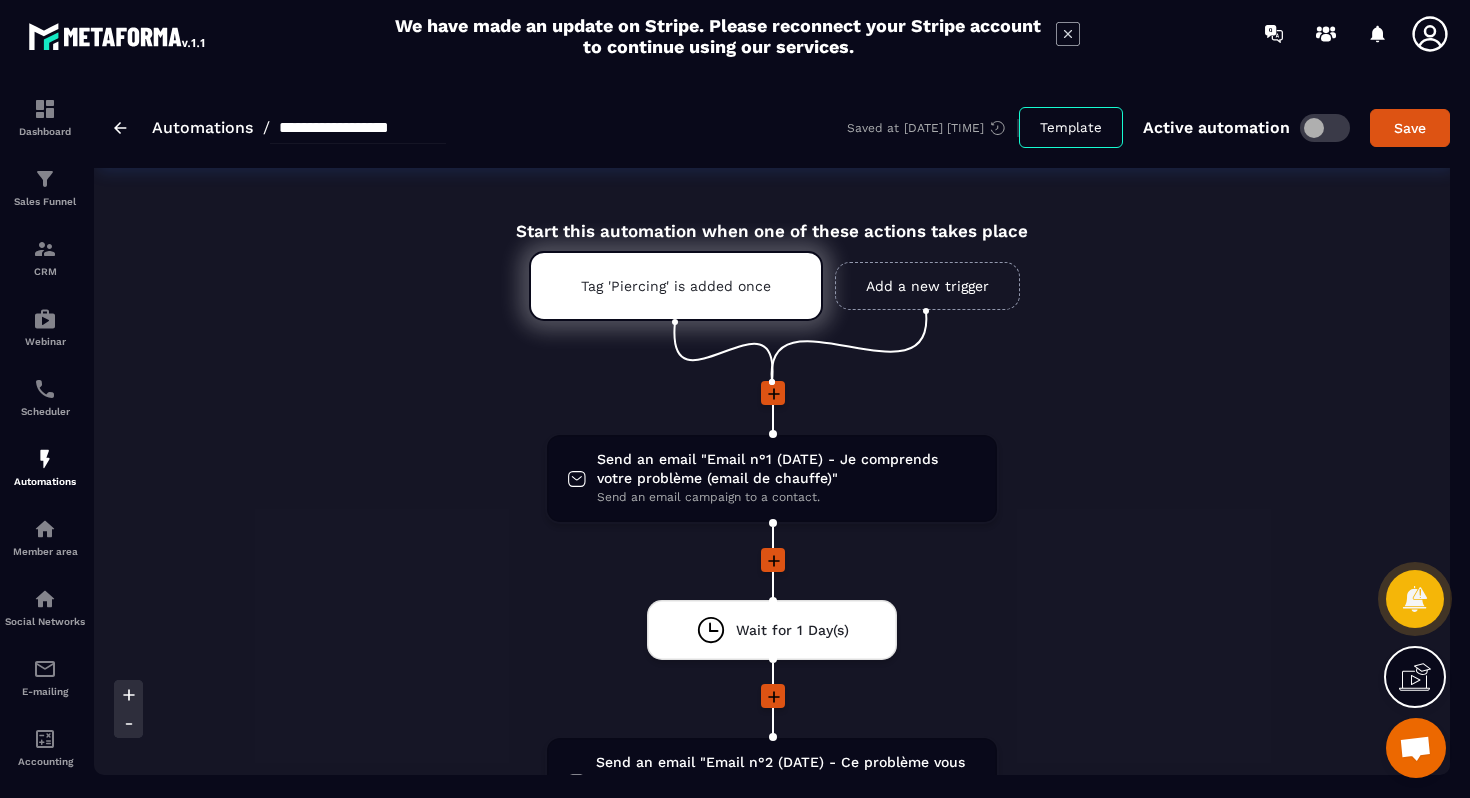 click on "Add a new trigger" at bounding box center [927, 286] 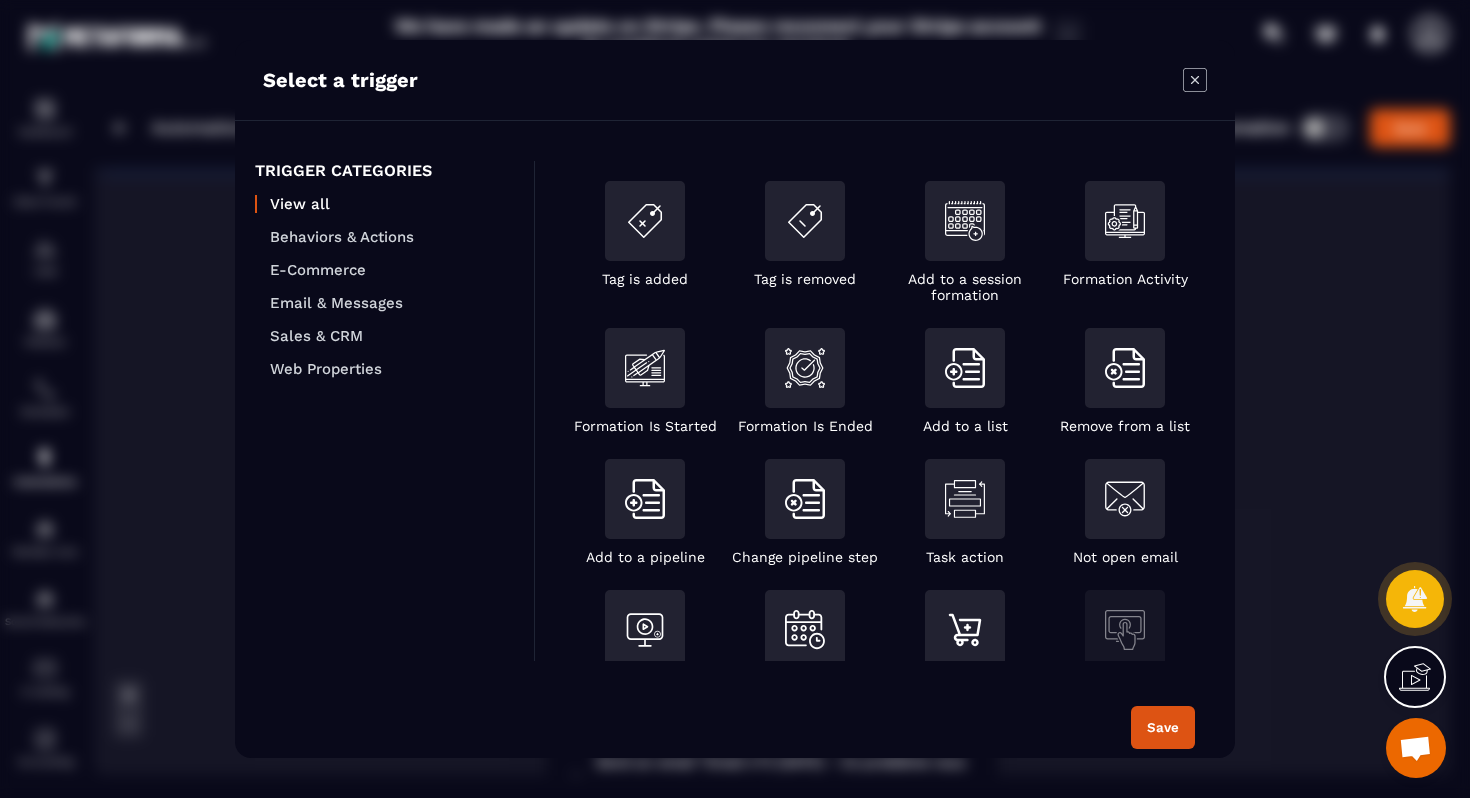 click 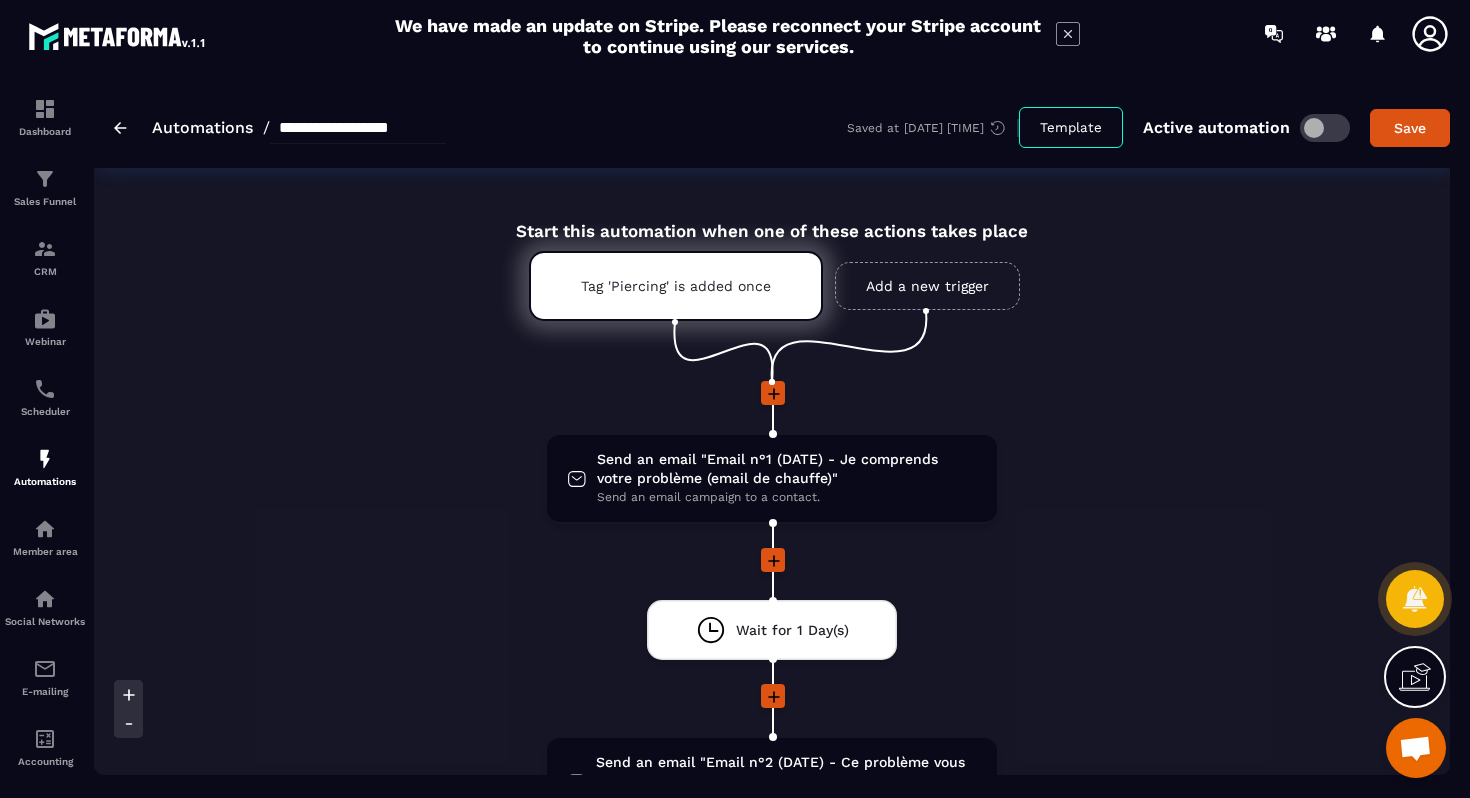 click 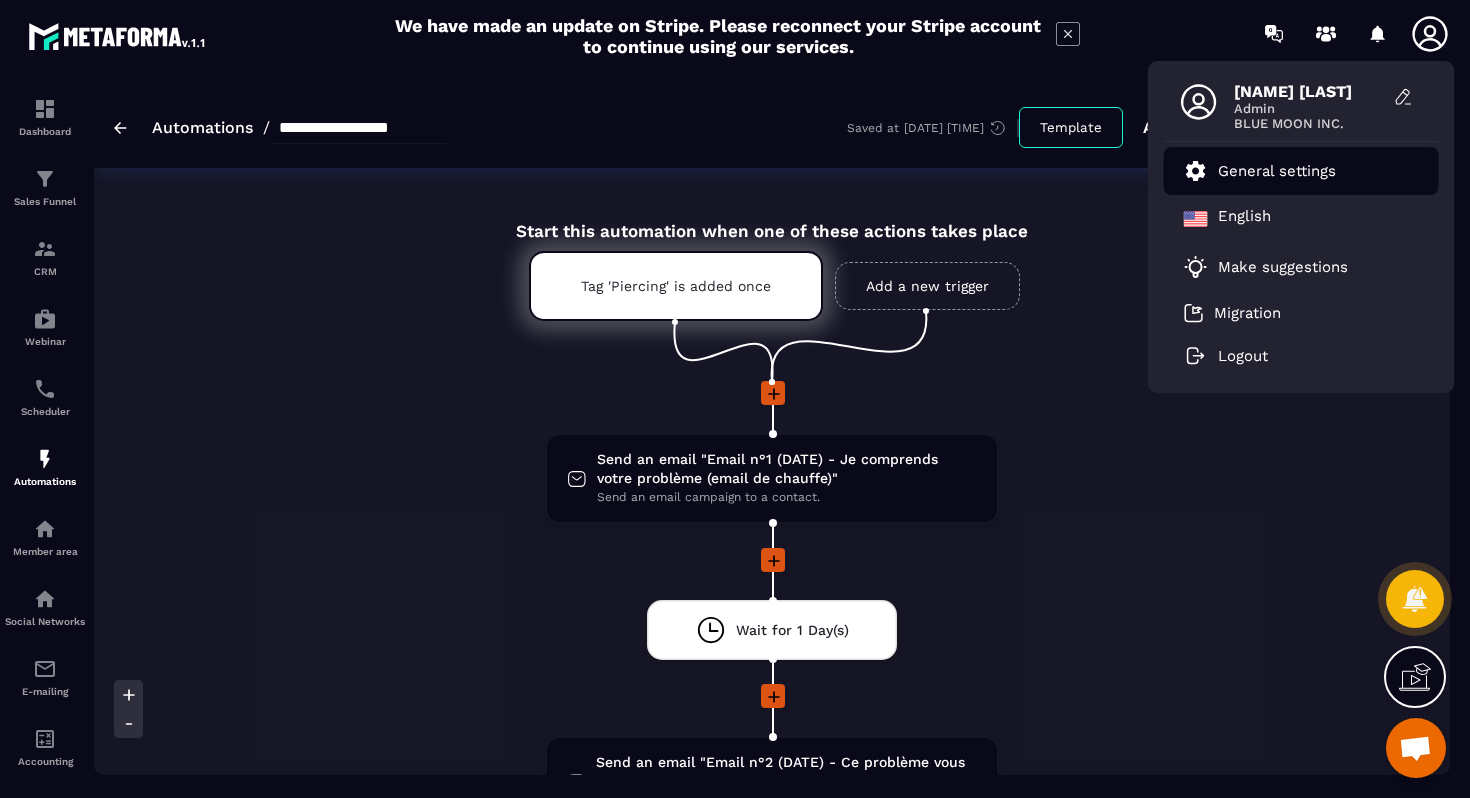 click on "General settings" at bounding box center (1277, 171) 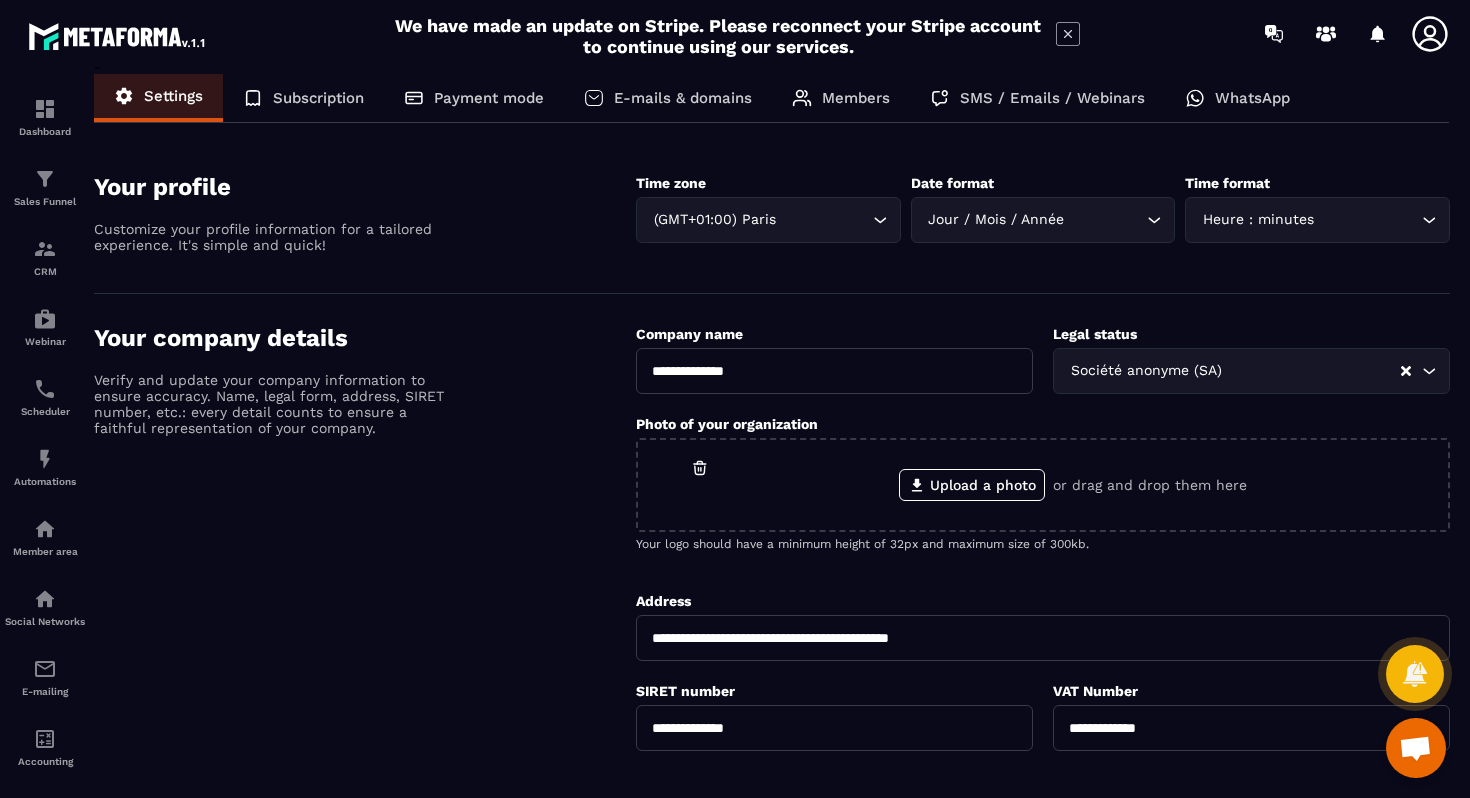 scroll, scrollTop: 0, scrollLeft: 0, axis: both 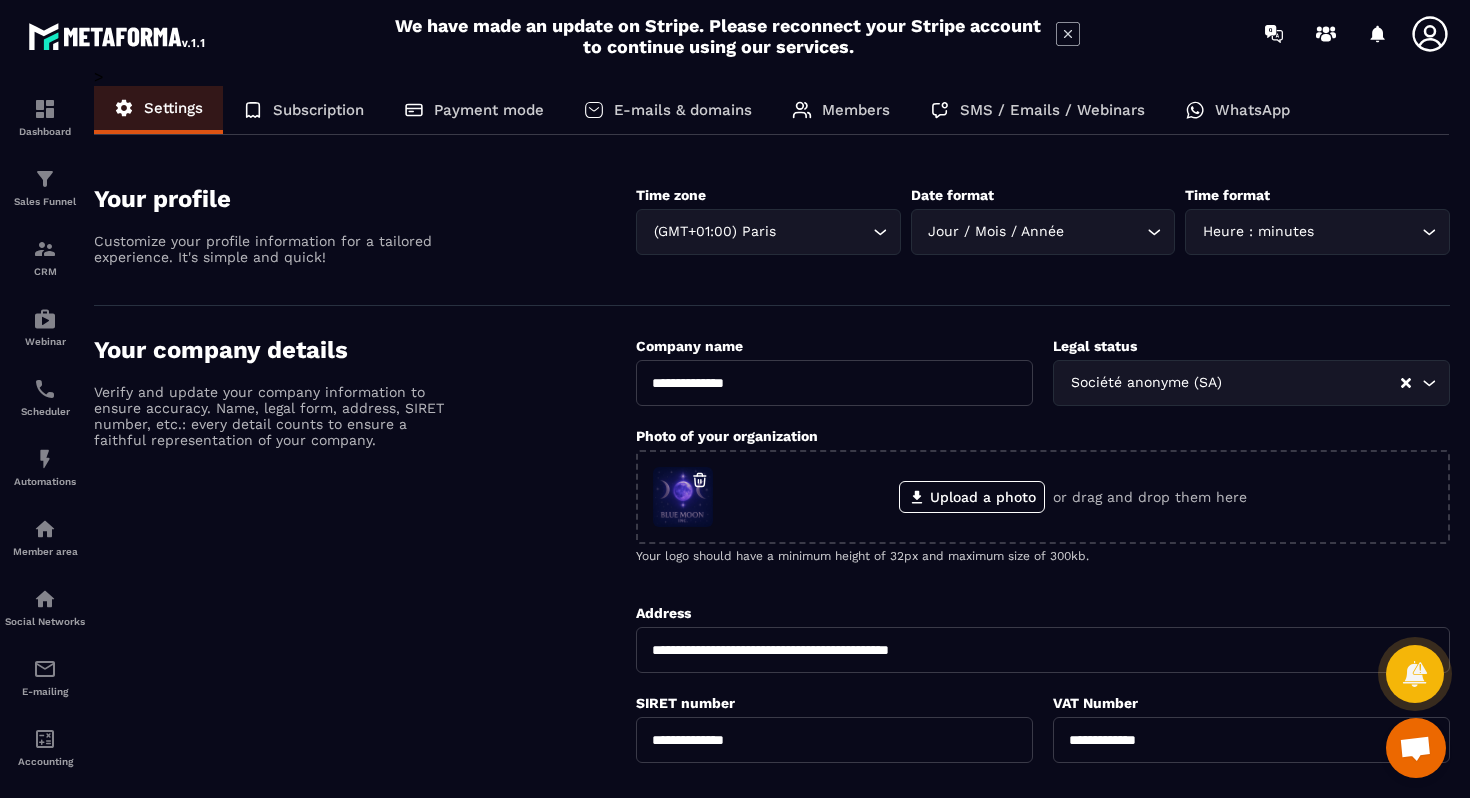 click on "Subscription" 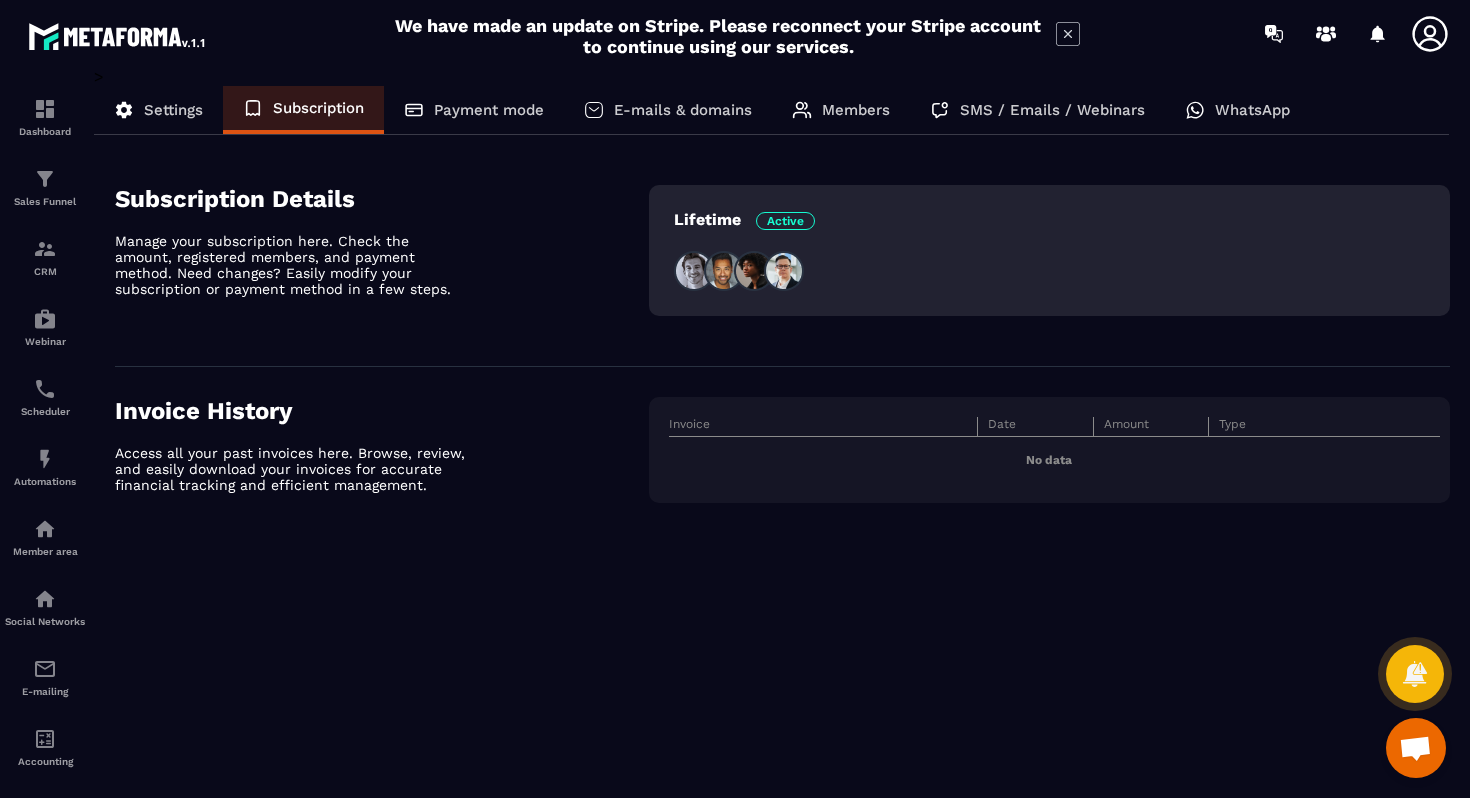 click on "E-mails & domains" at bounding box center (683, 110) 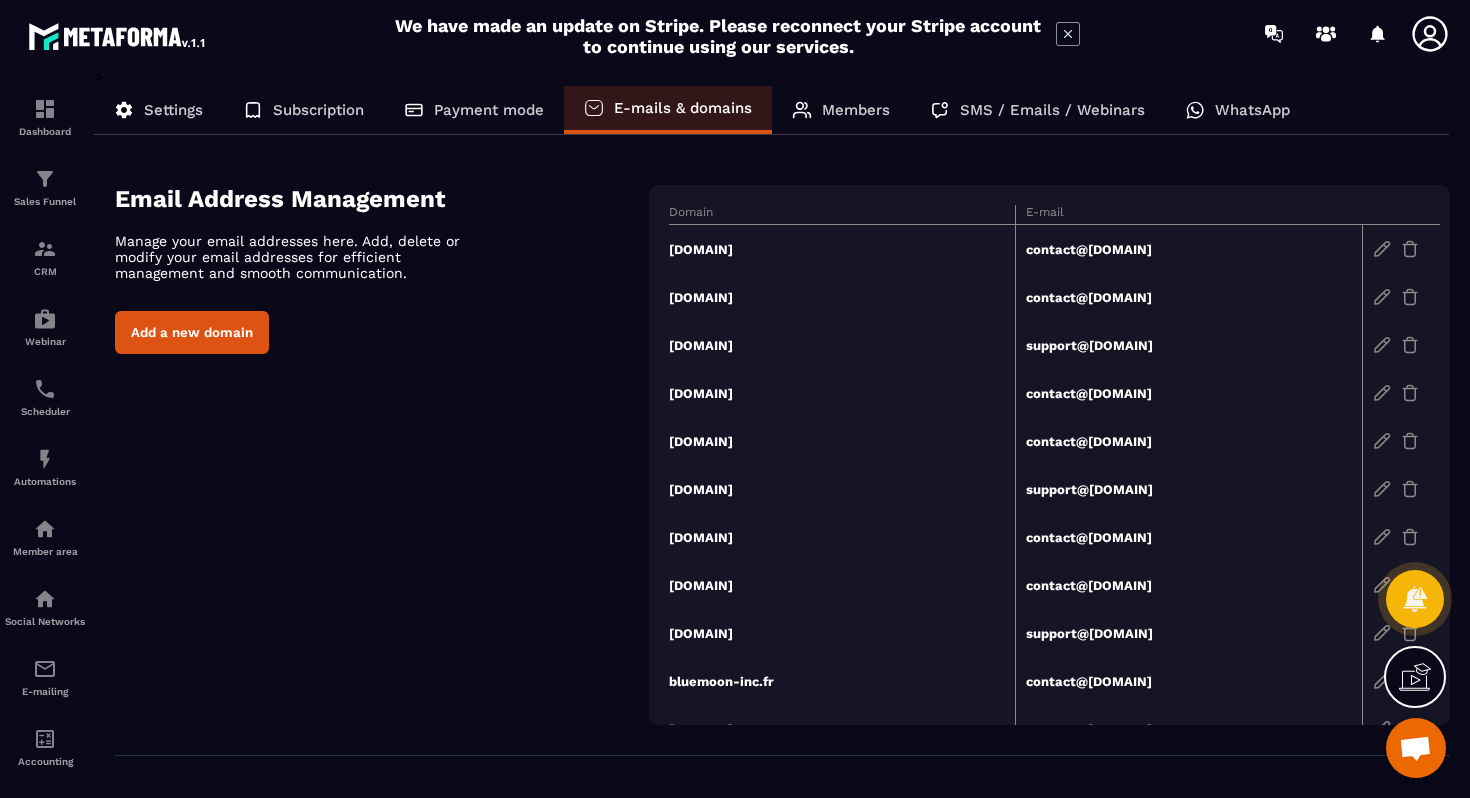 click on "Settings" at bounding box center (173, 110) 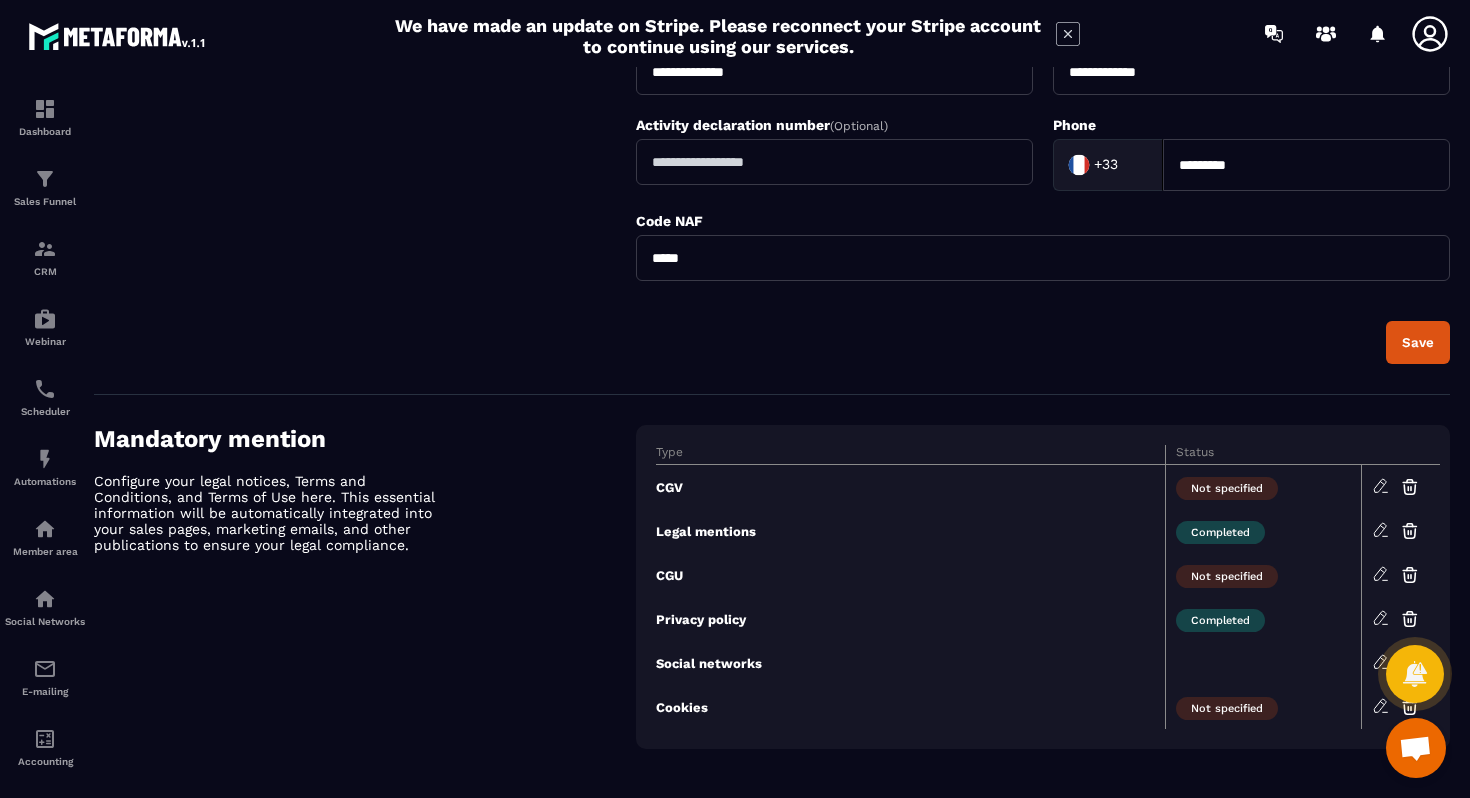 scroll, scrollTop: 677, scrollLeft: 0, axis: vertical 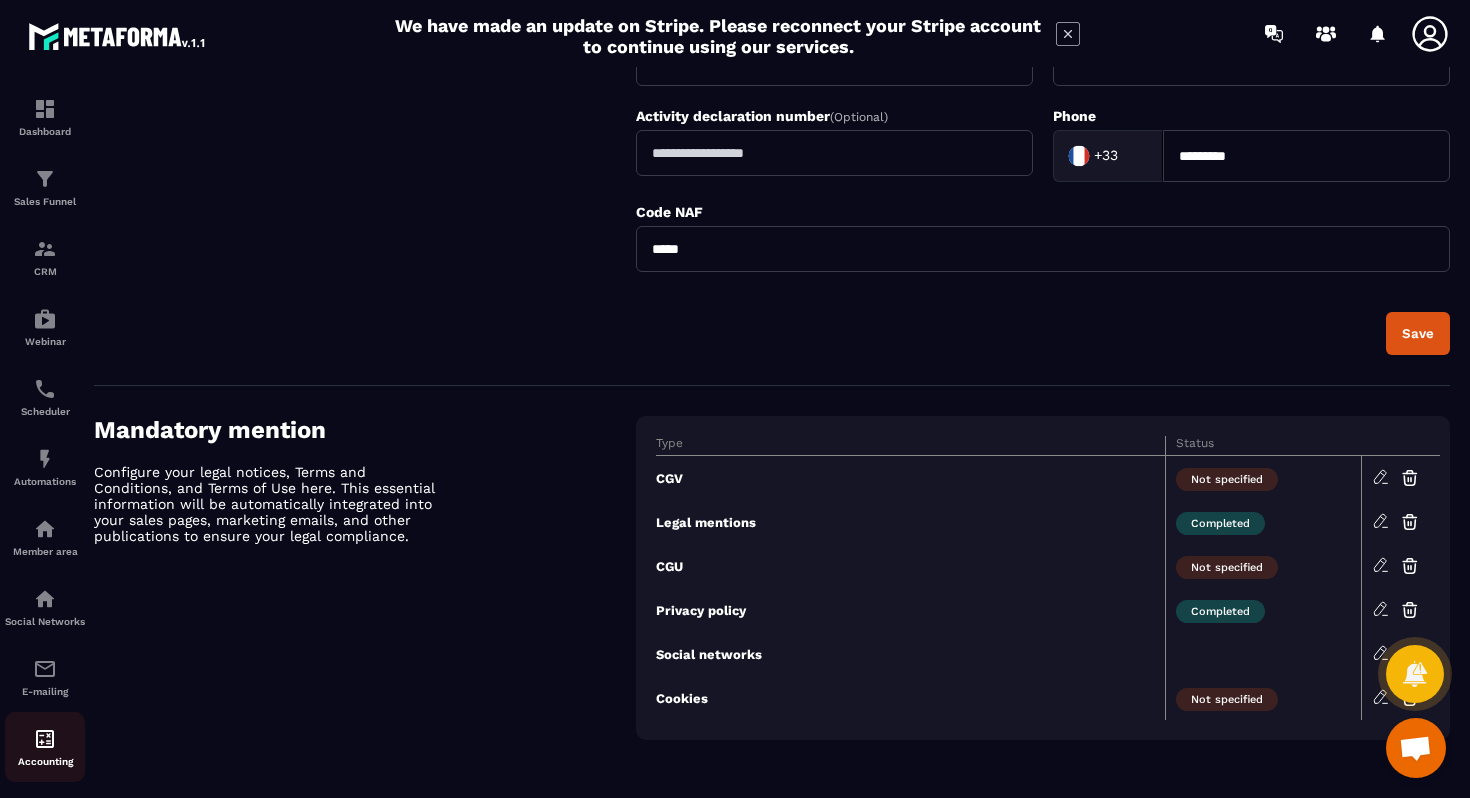 click on "Accounting" at bounding box center (45, 747) 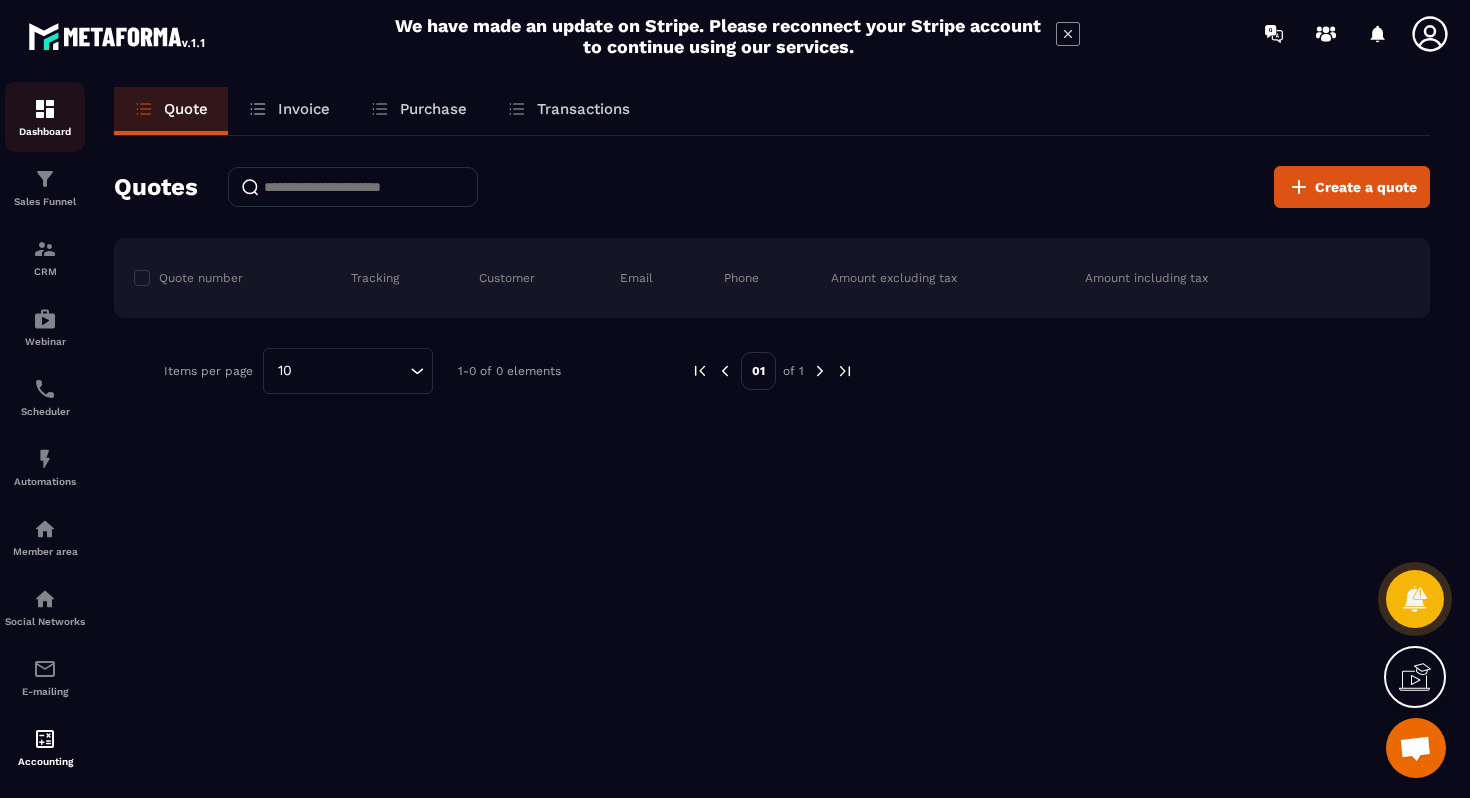 click on "Dashboard" at bounding box center (45, 131) 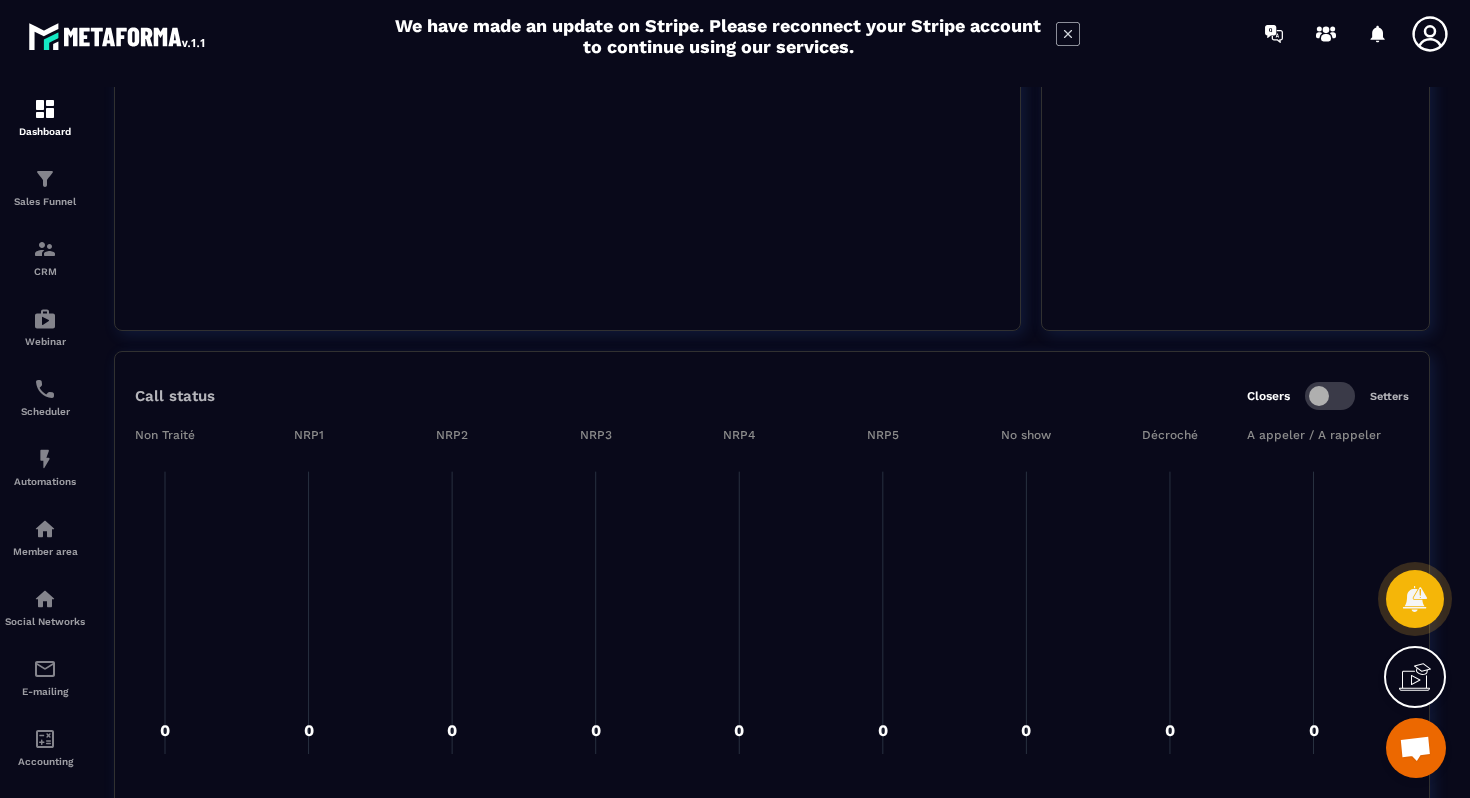scroll, scrollTop: 3016, scrollLeft: 0, axis: vertical 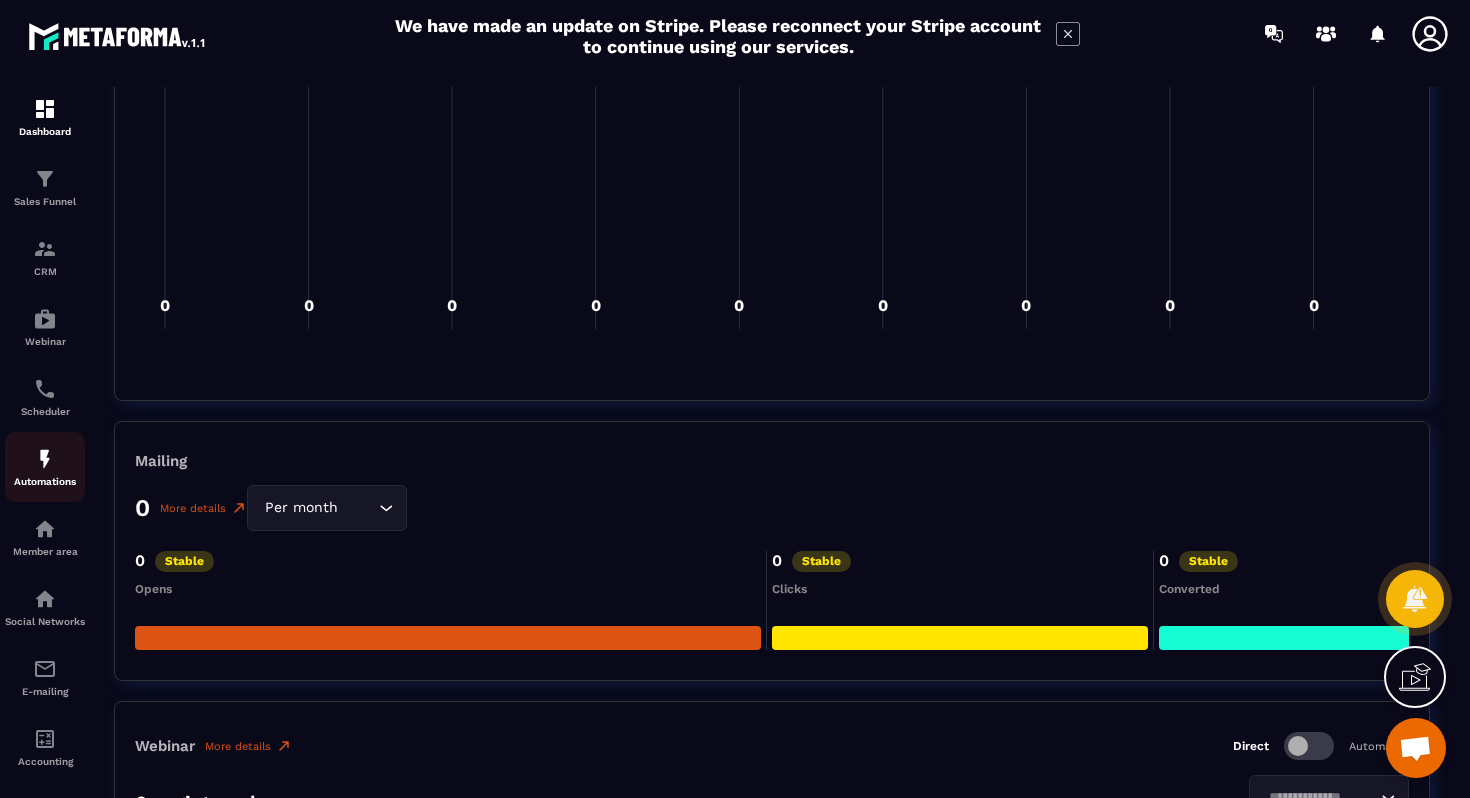 click on "Automations" at bounding box center (45, 467) 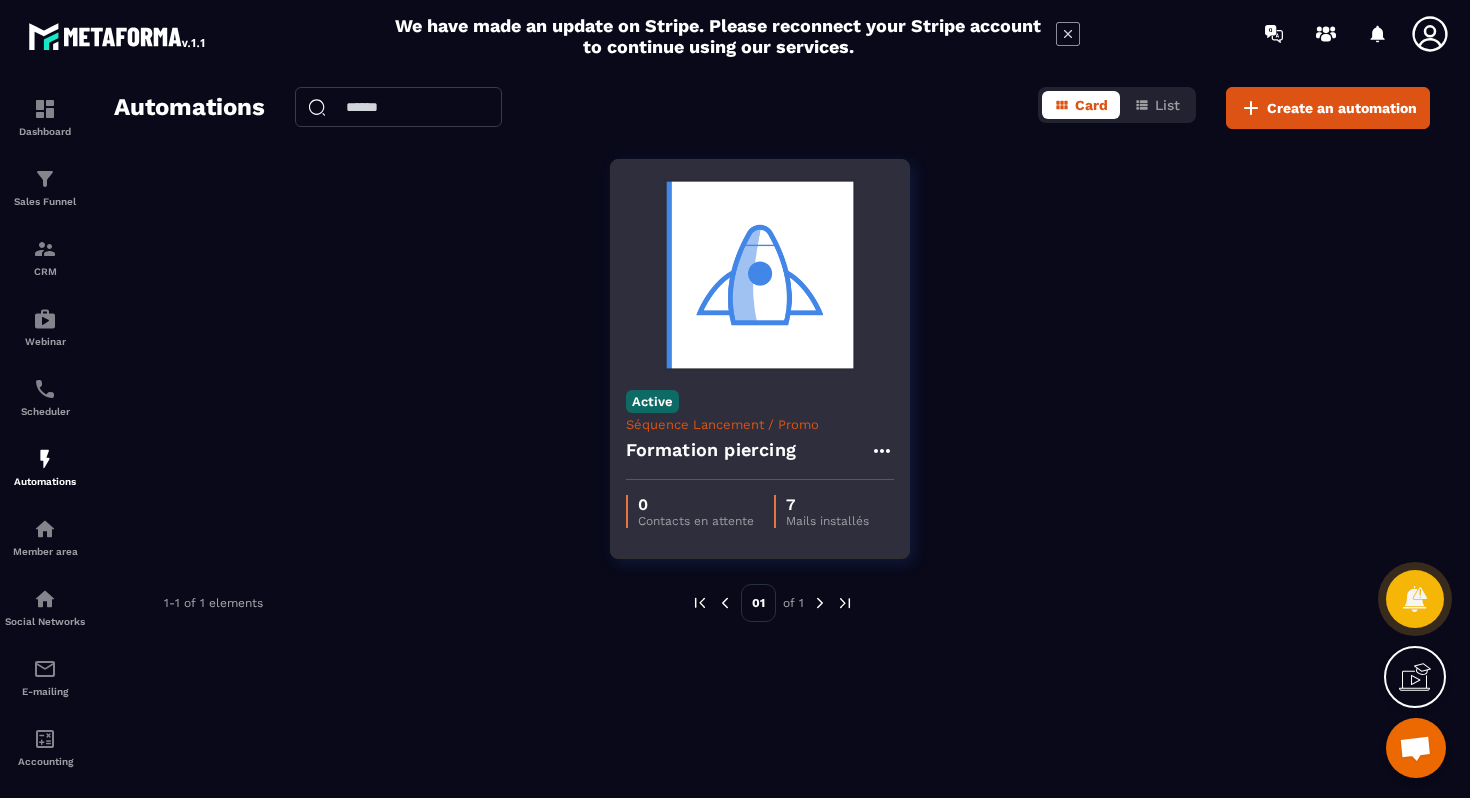click 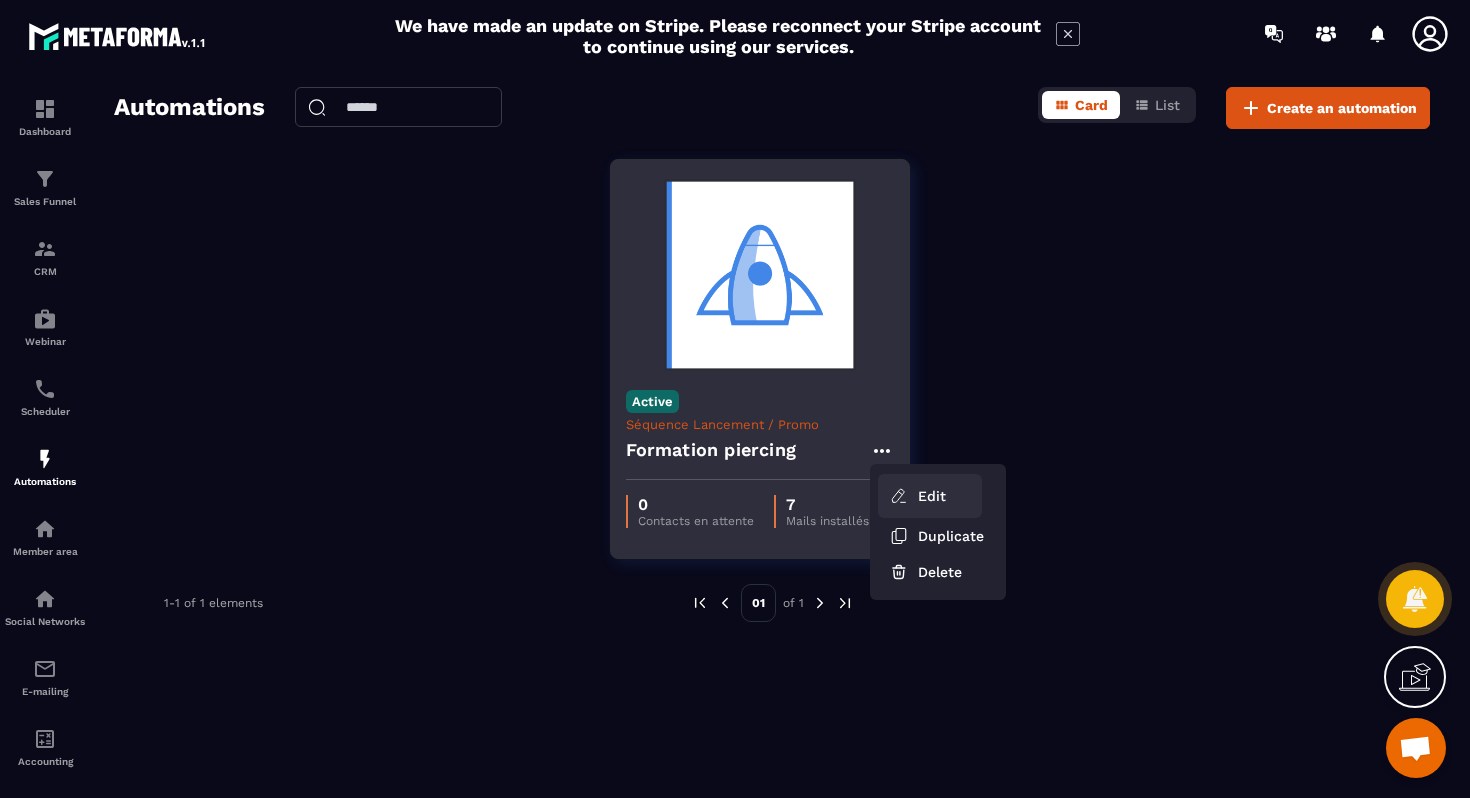 click on "Edit" at bounding box center (930, 496) 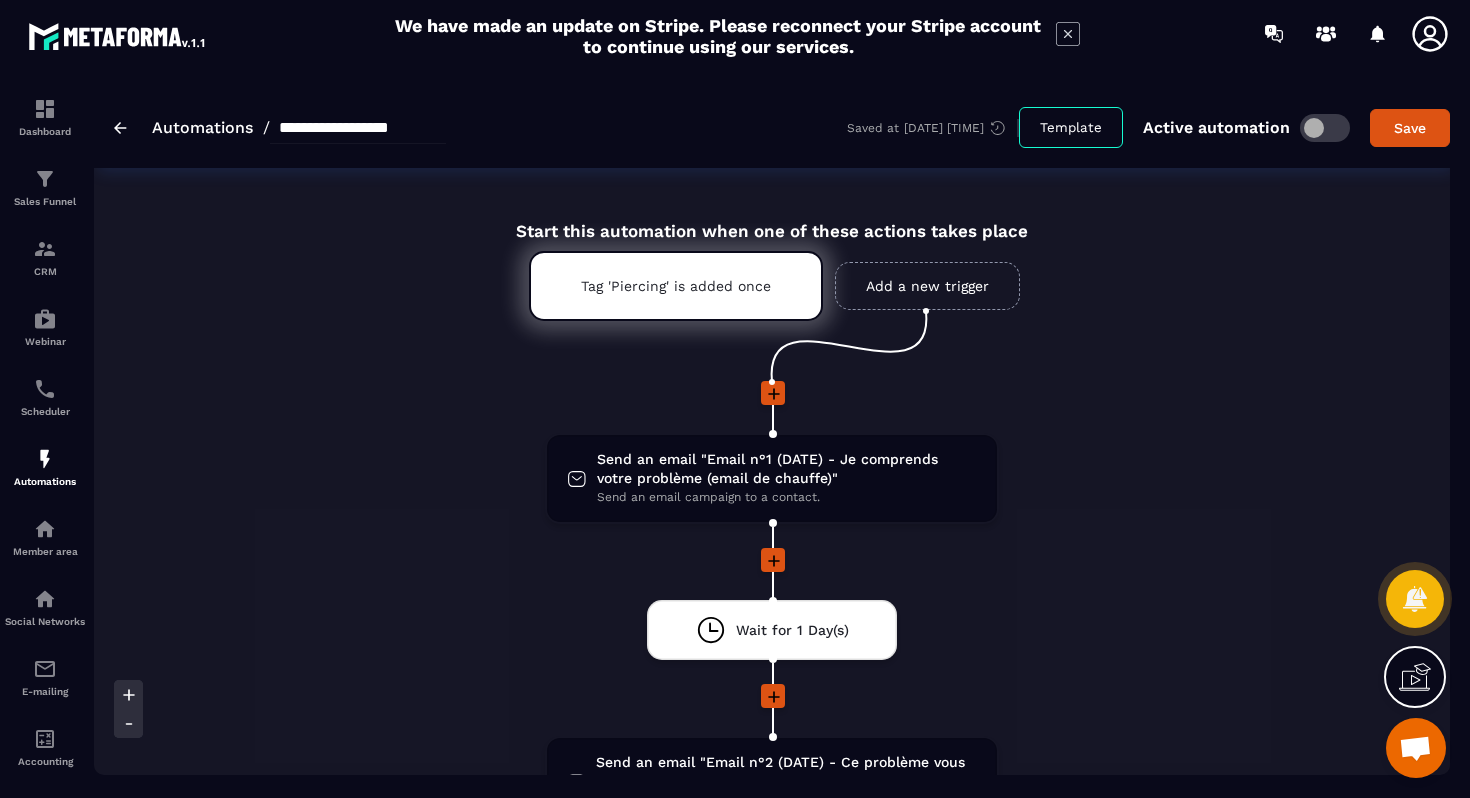 click on "Add a new trigger" at bounding box center (927, 286) 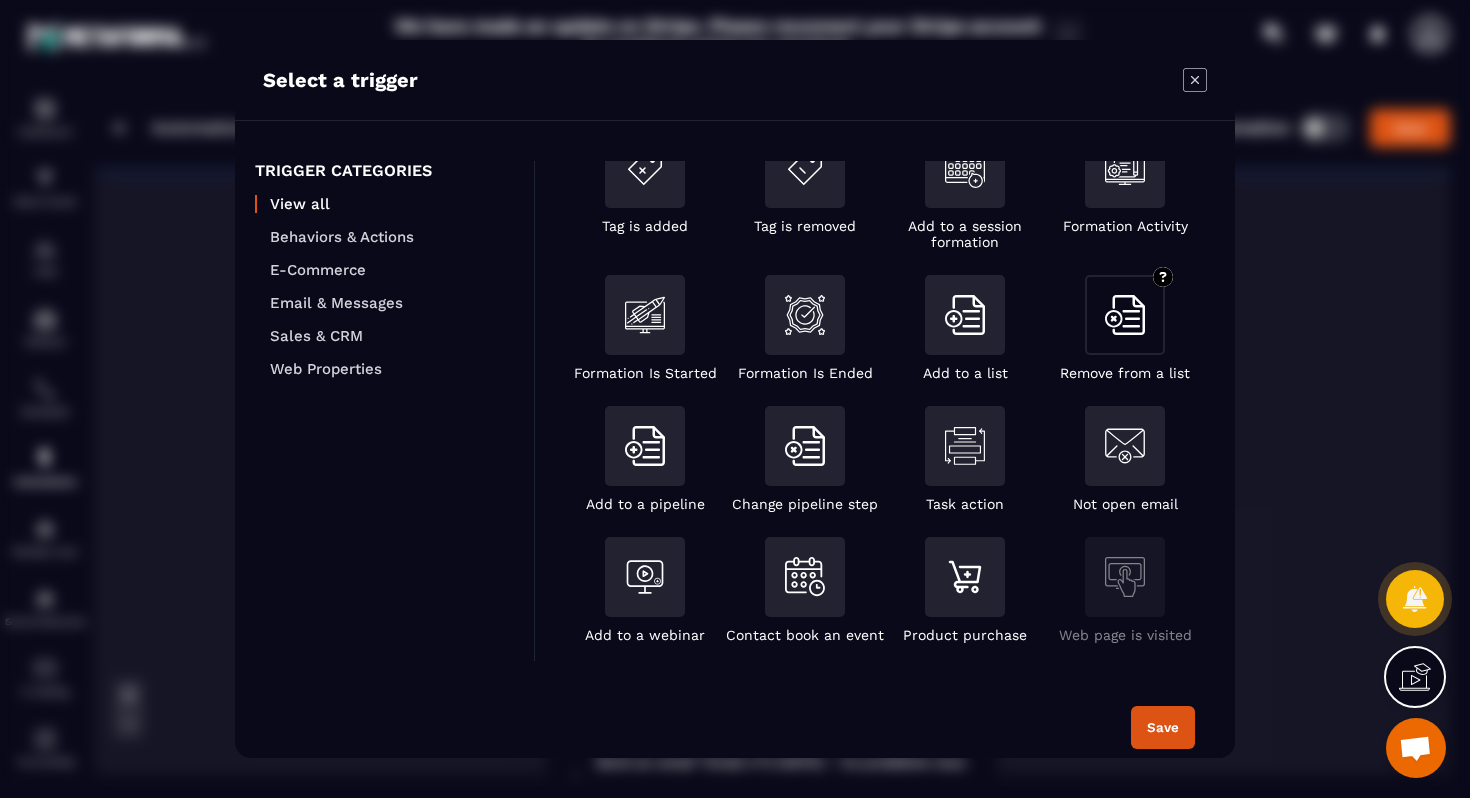 scroll, scrollTop: 0, scrollLeft: 0, axis: both 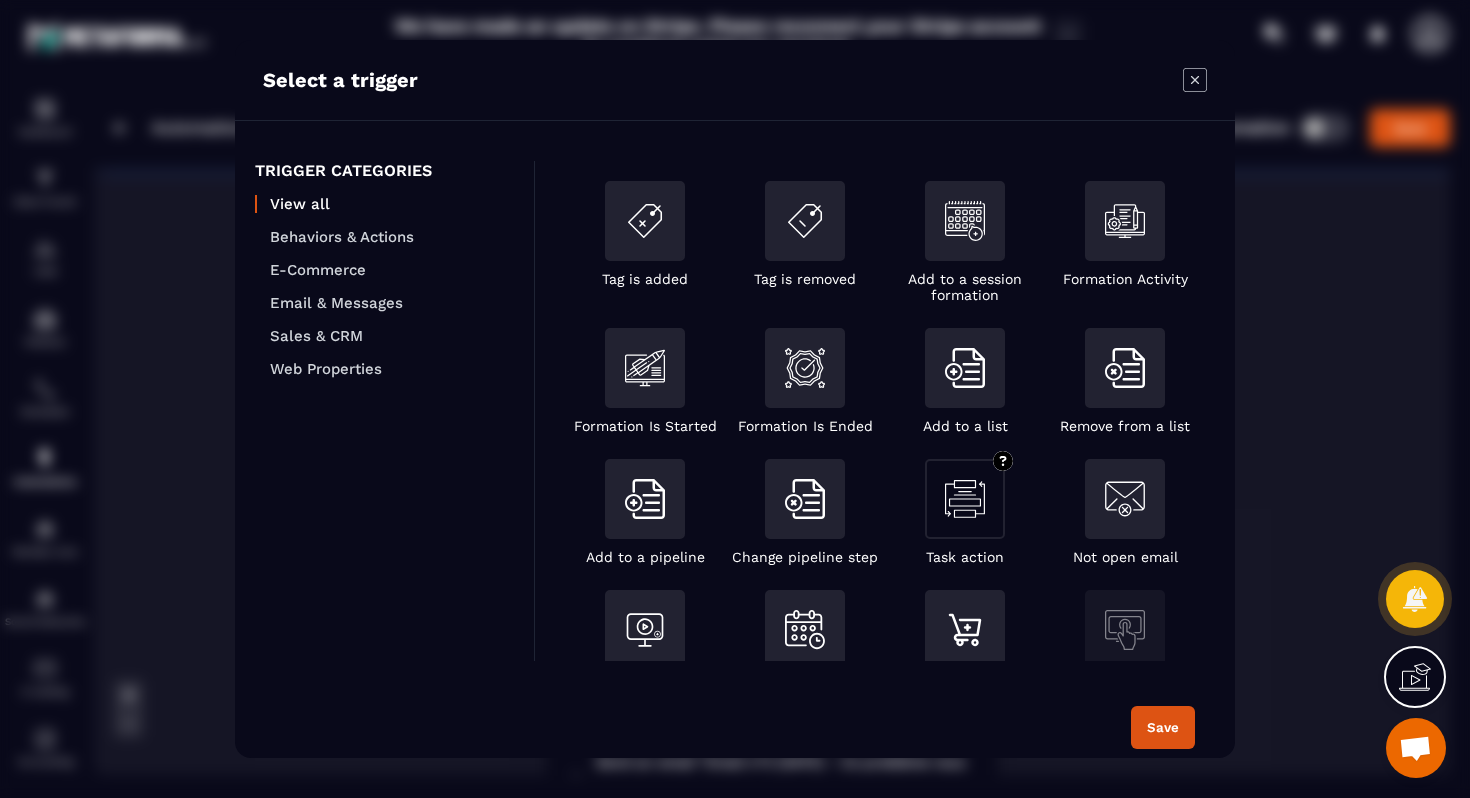 click 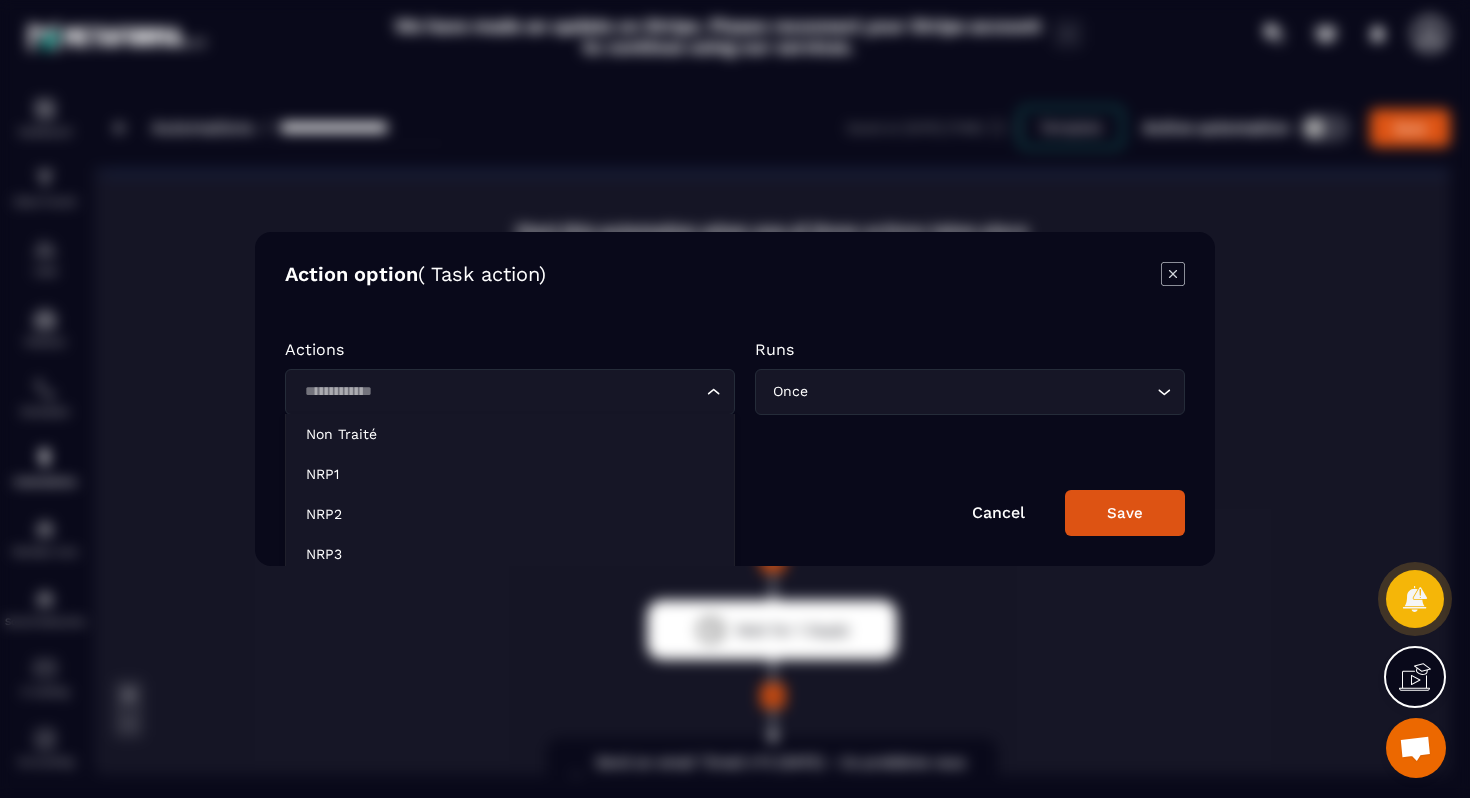 click 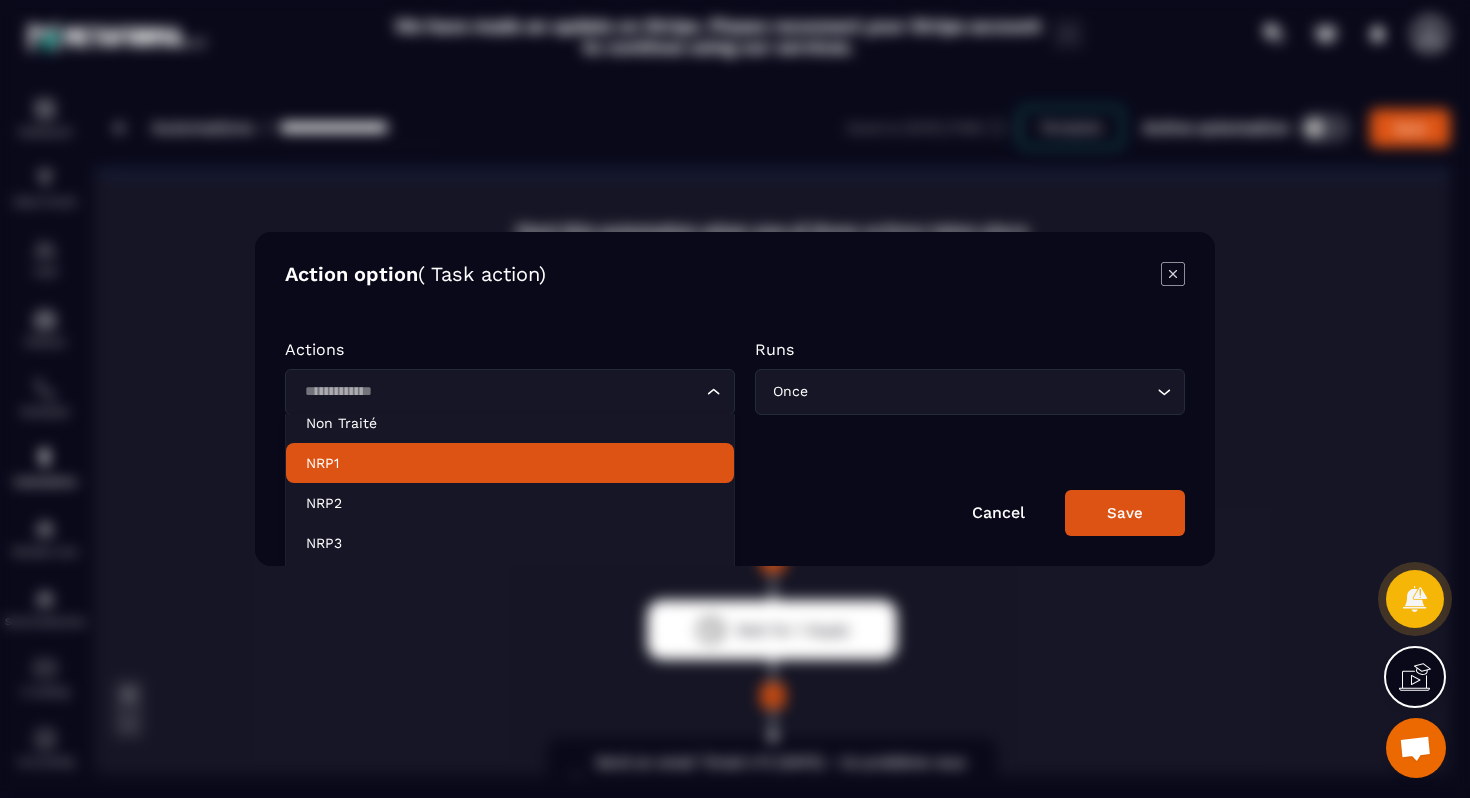 scroll, scrollTop: 0, scrollLeft: 0, axis: both 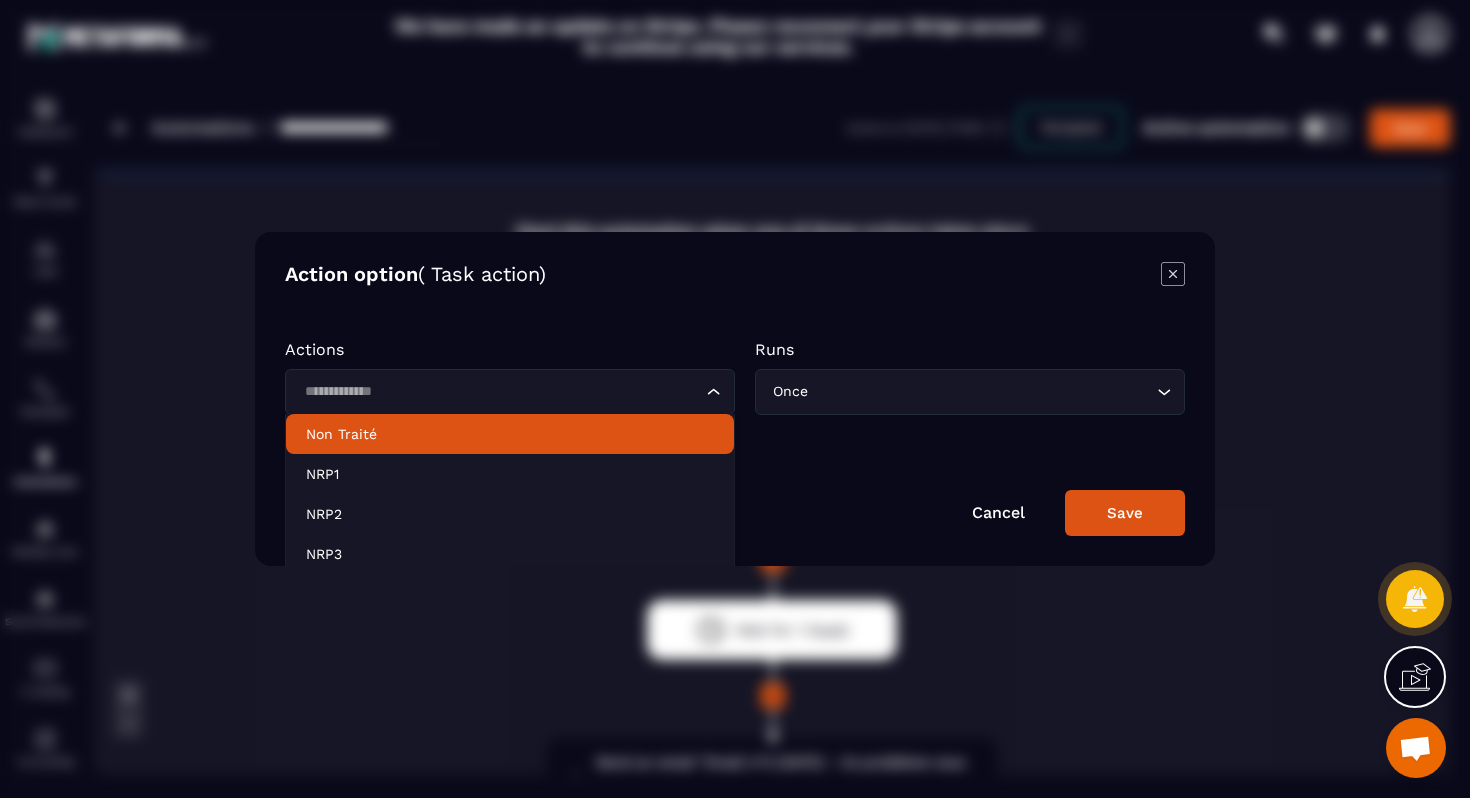 click 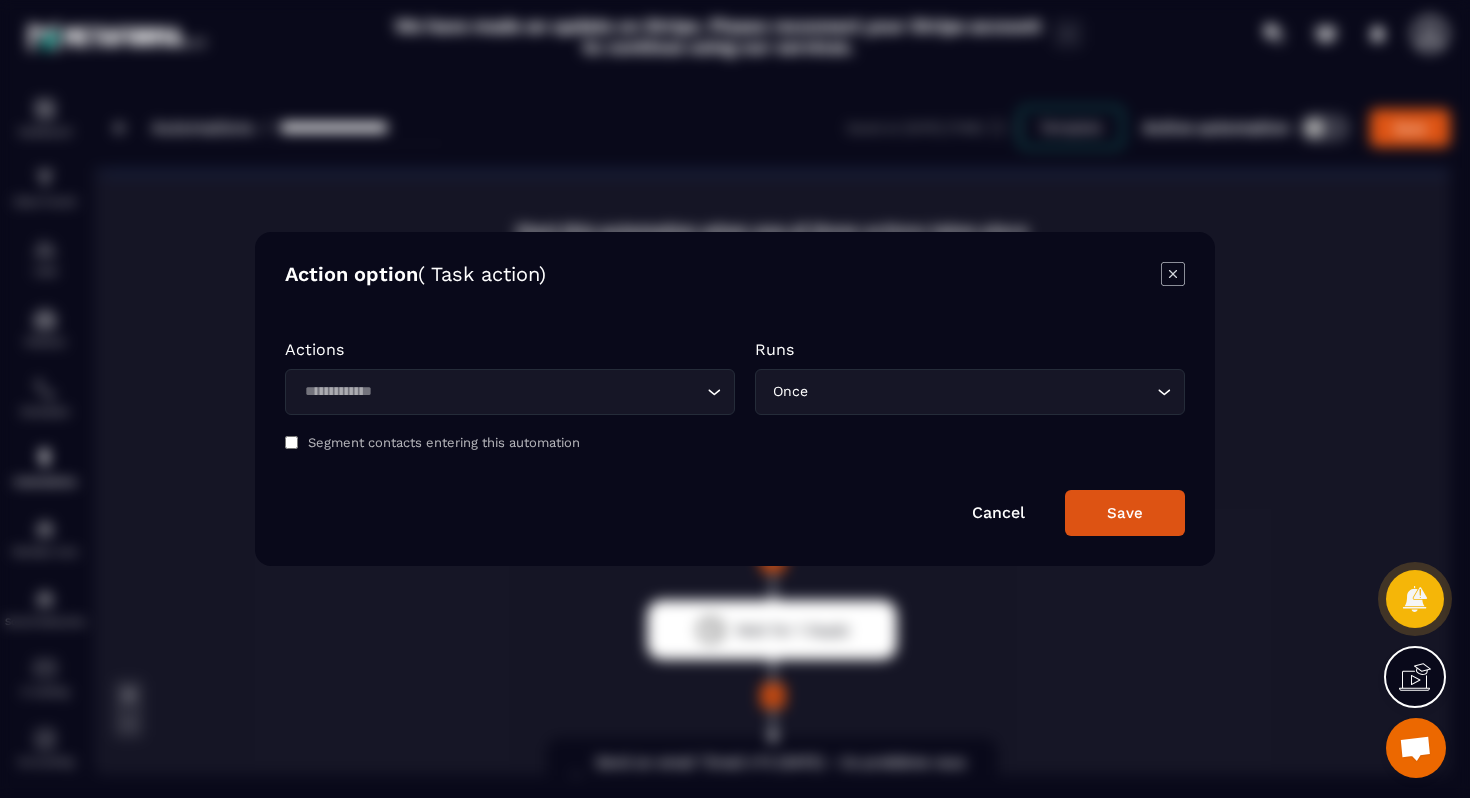 click on "Cancel" at bounding box center (998, 512) 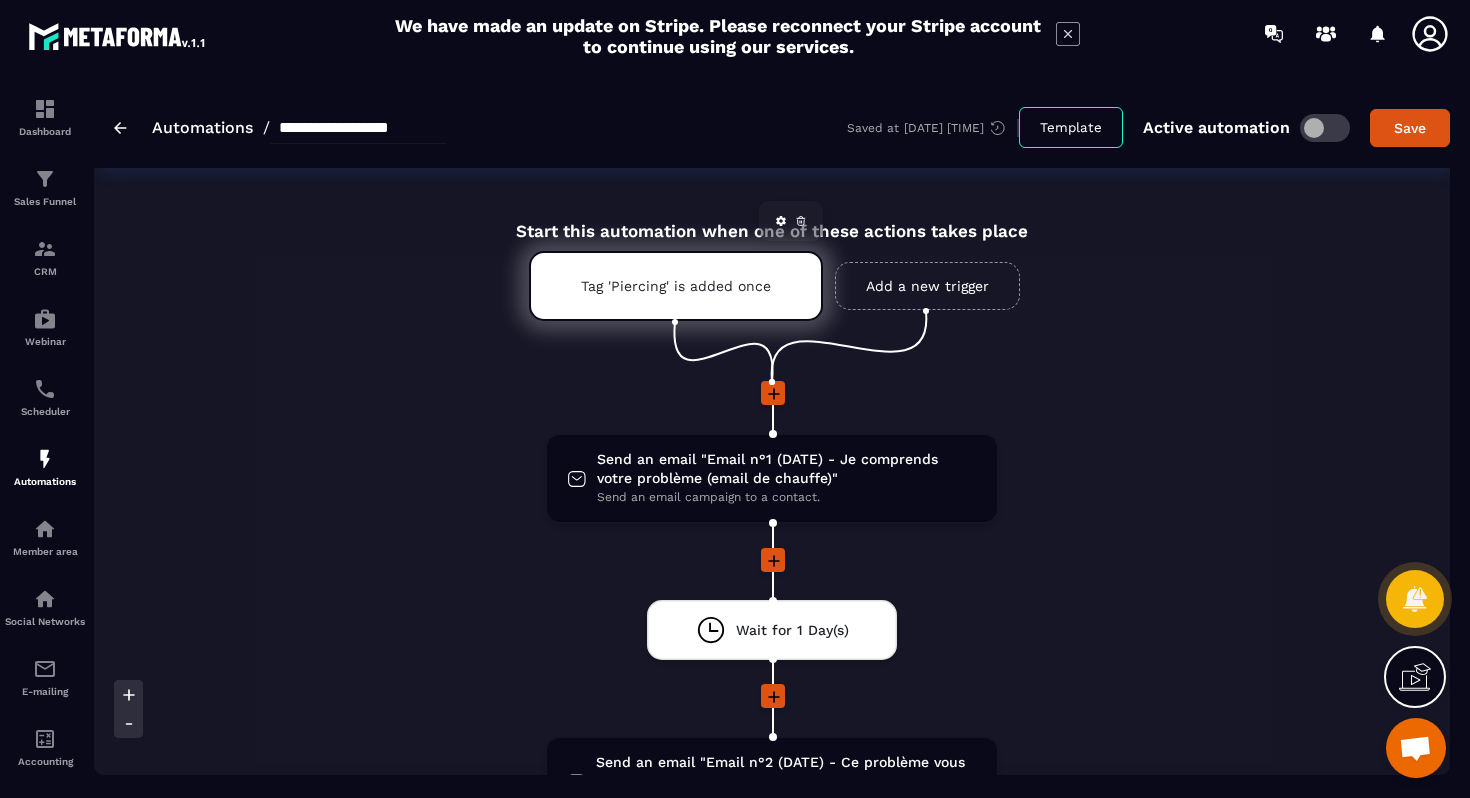 click on "Tag 'Piercing' is added once" at bounding box center (676, 286) 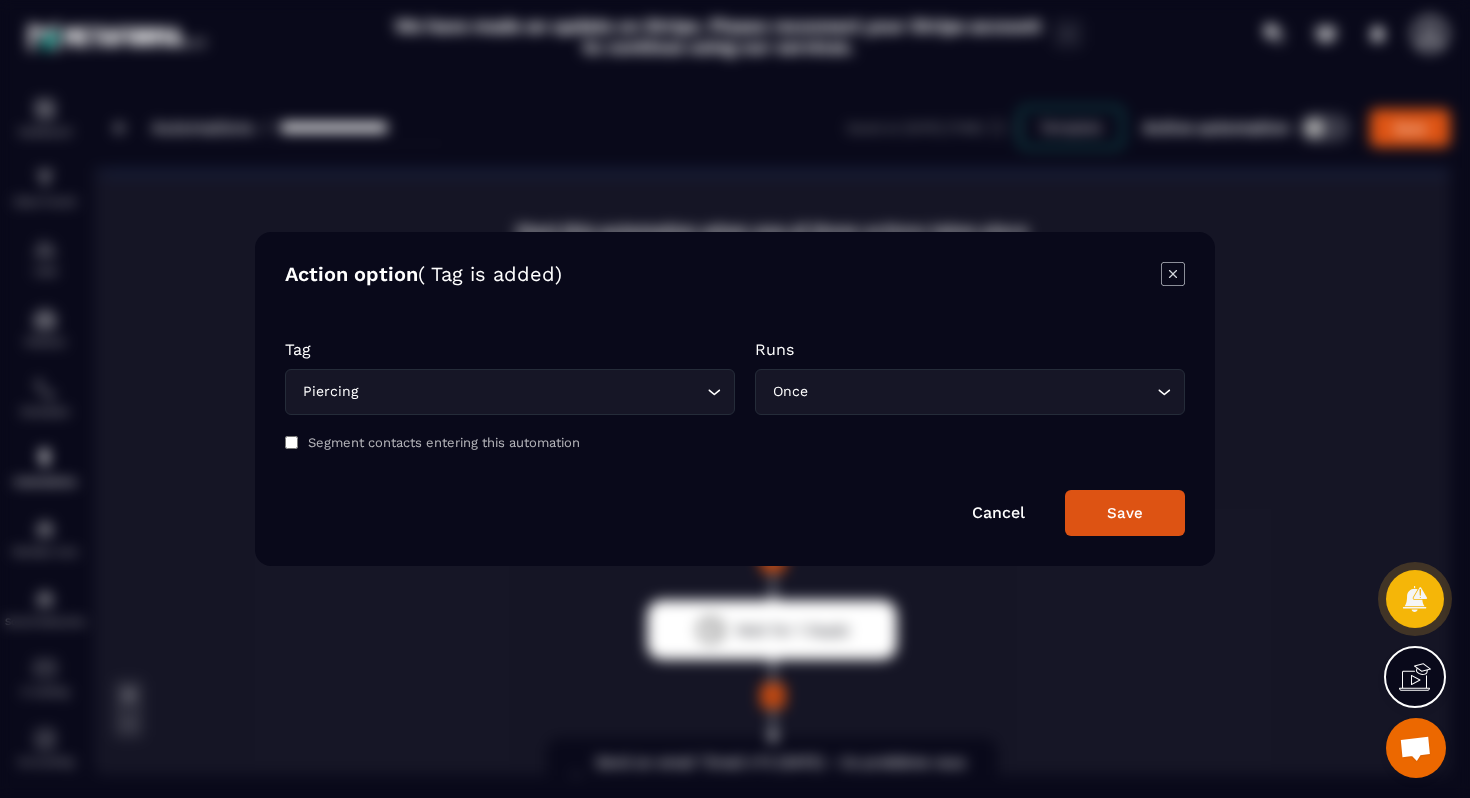 click 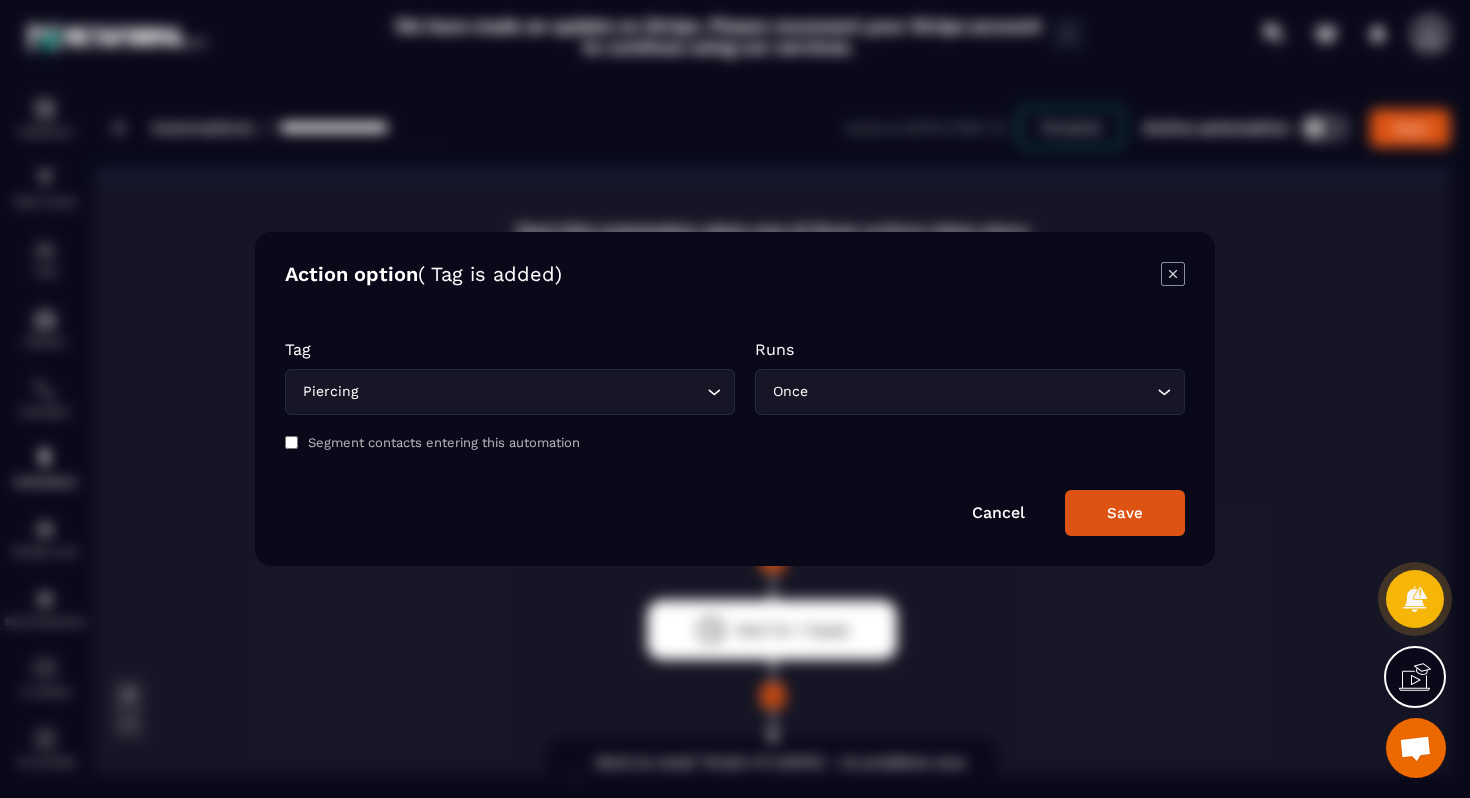 click on "Action option ( Tag is added) Tag Piercing Loading... Runs Once Loading... Segment contacts entering this automation Cancel Save" at bounding box center [735, 399] 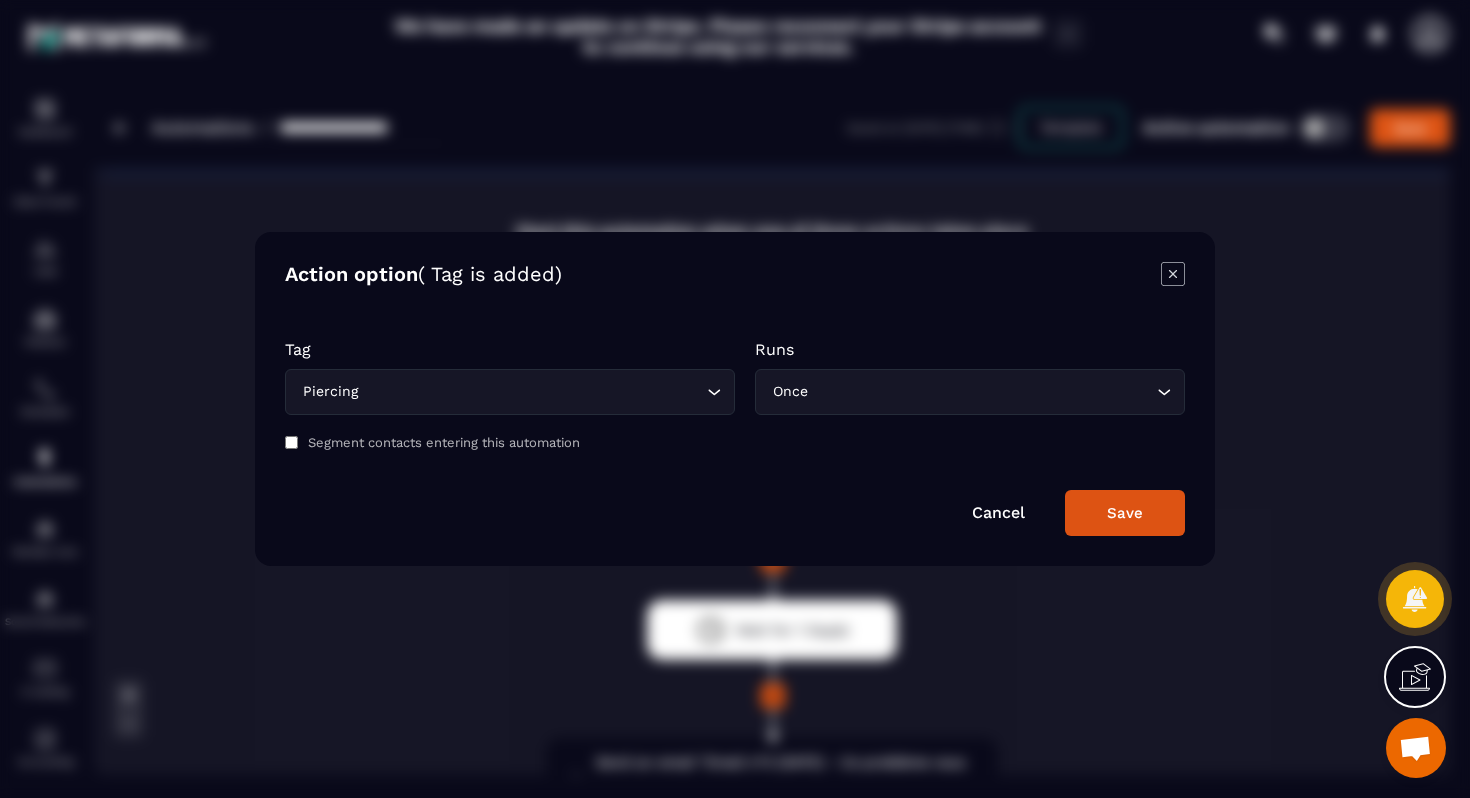 click 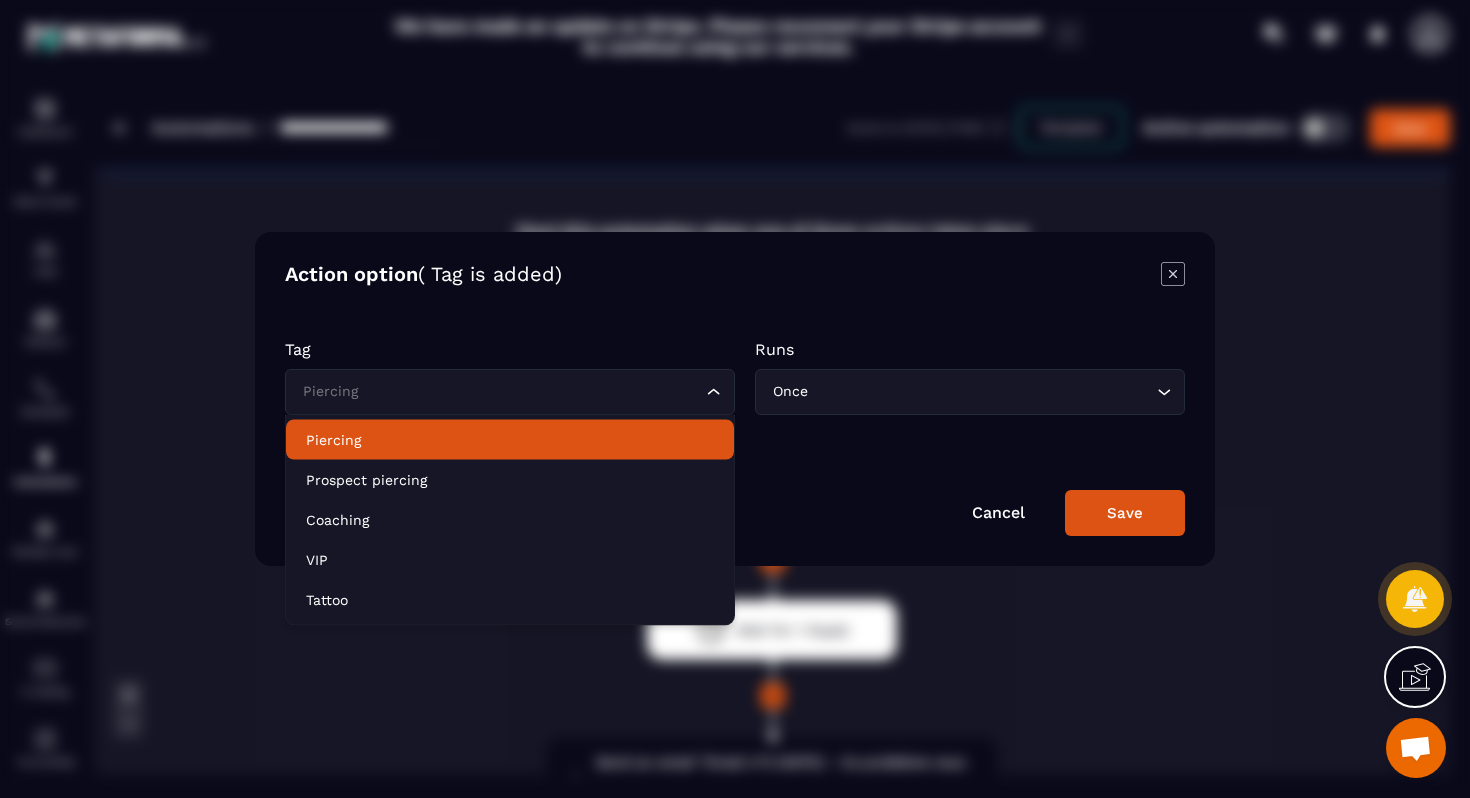 click on "Piercing" 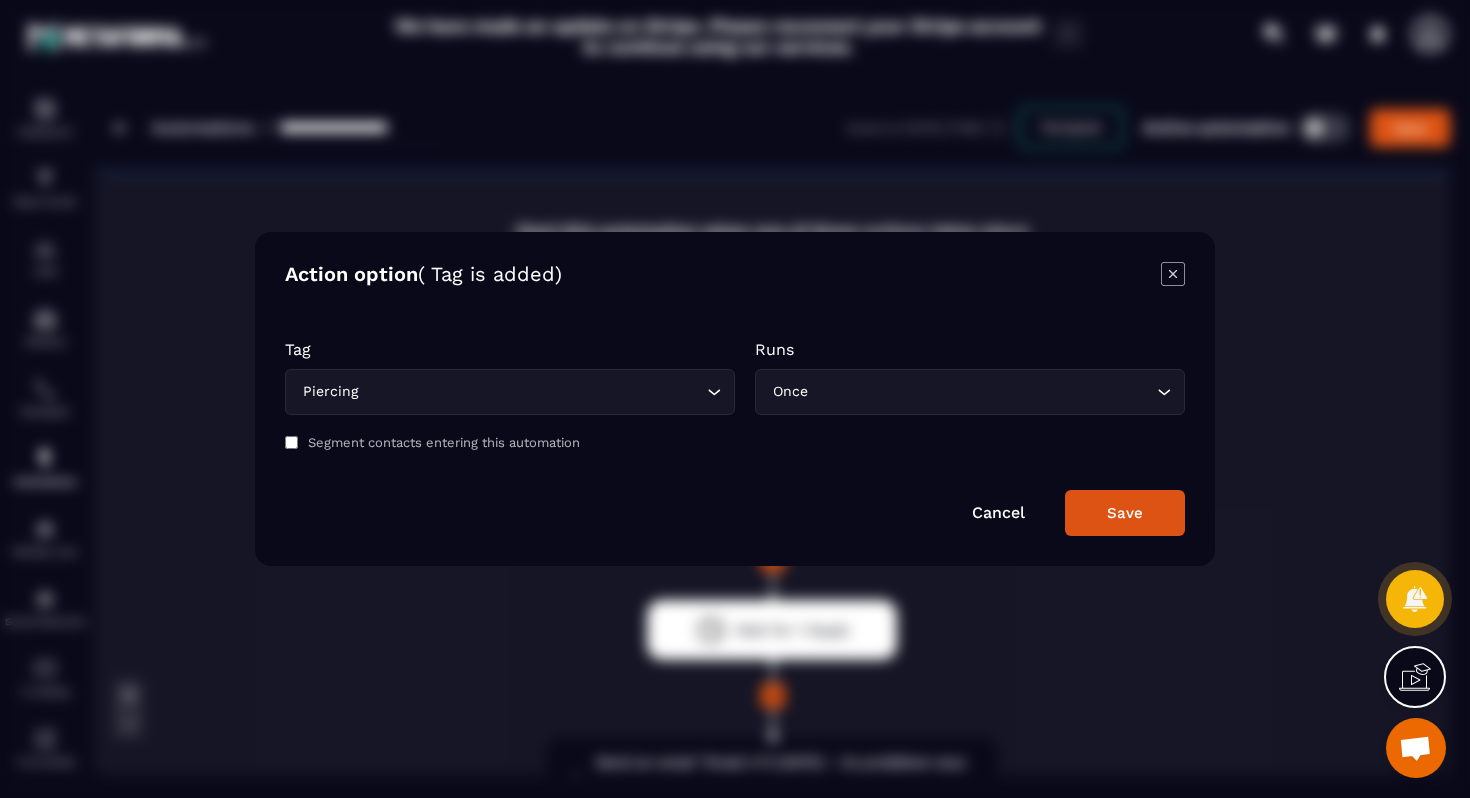 click on "Piercing Loading..." 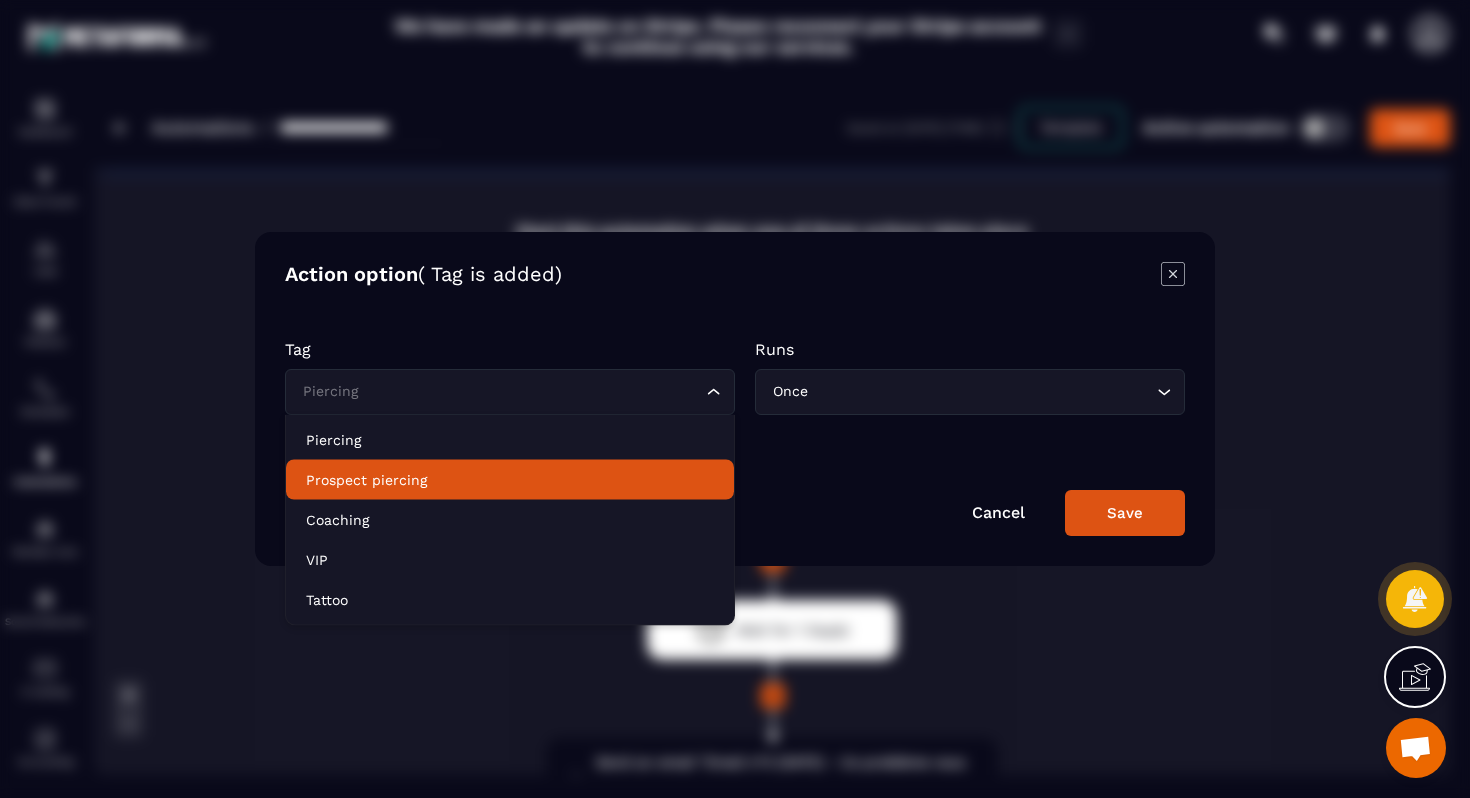 click on "Prospect piercing" 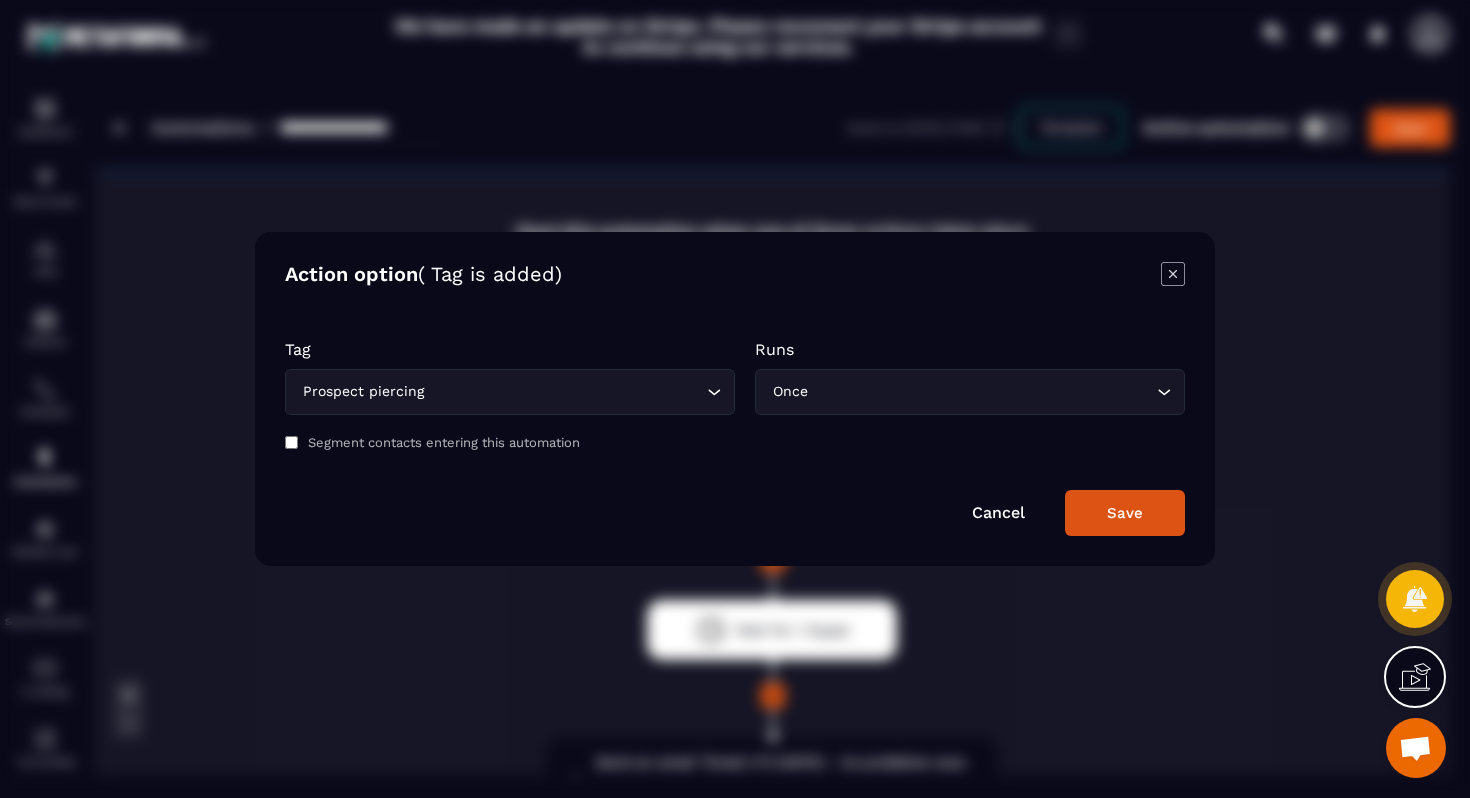 click on "Save" at bounding box center (1125, 513) 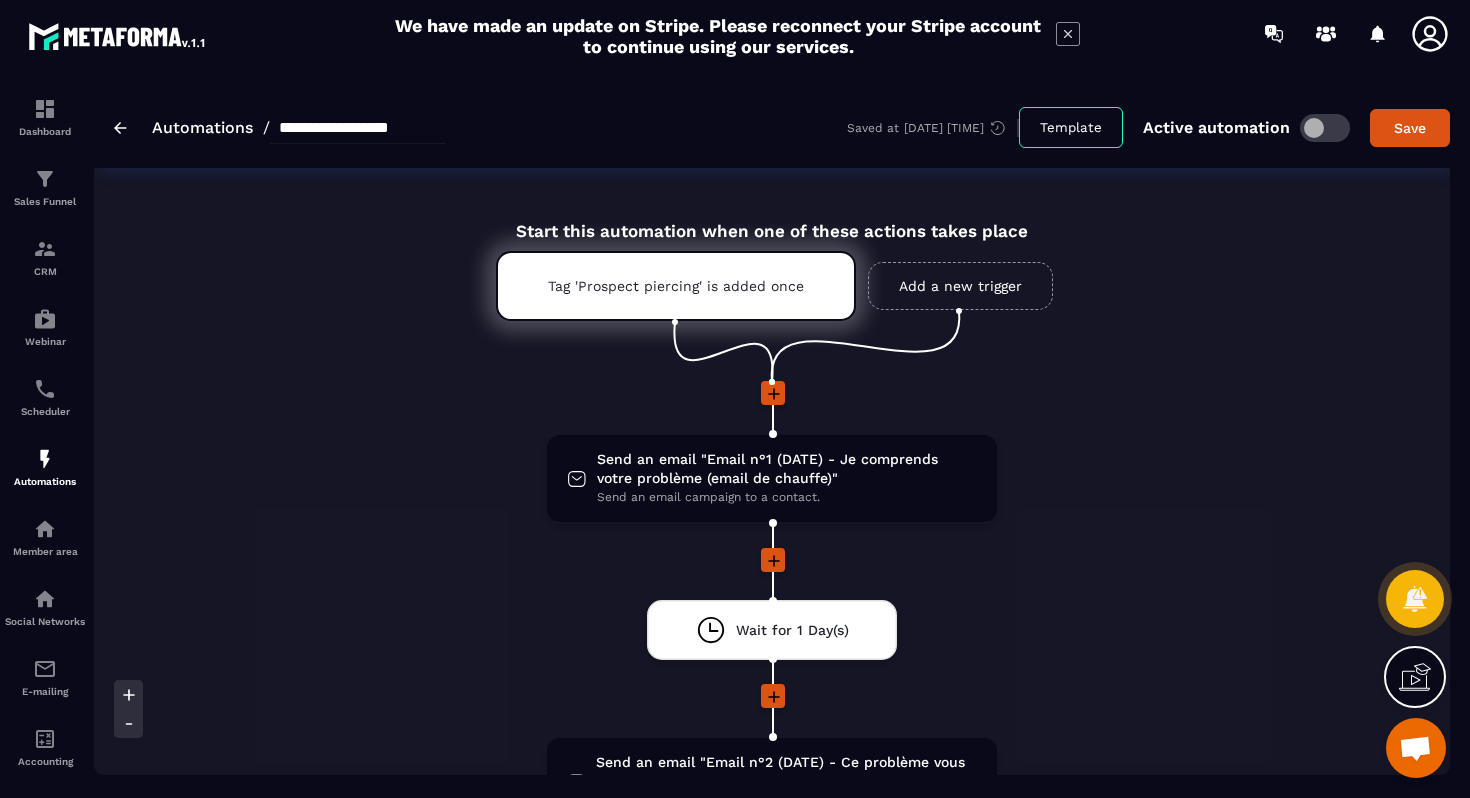 click on "**********" at bounding box center [280, 128] 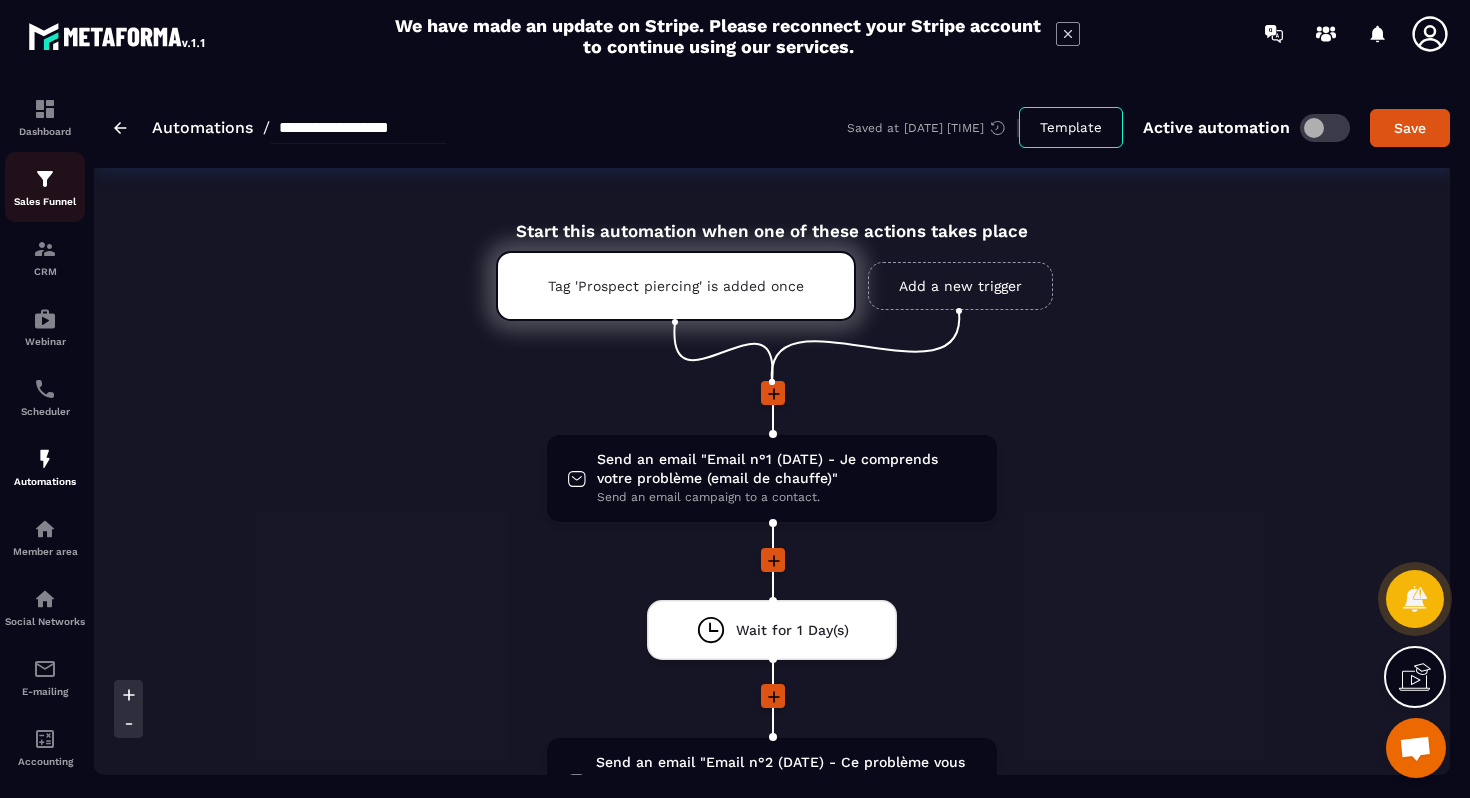 click at bounding box center [45, 179] 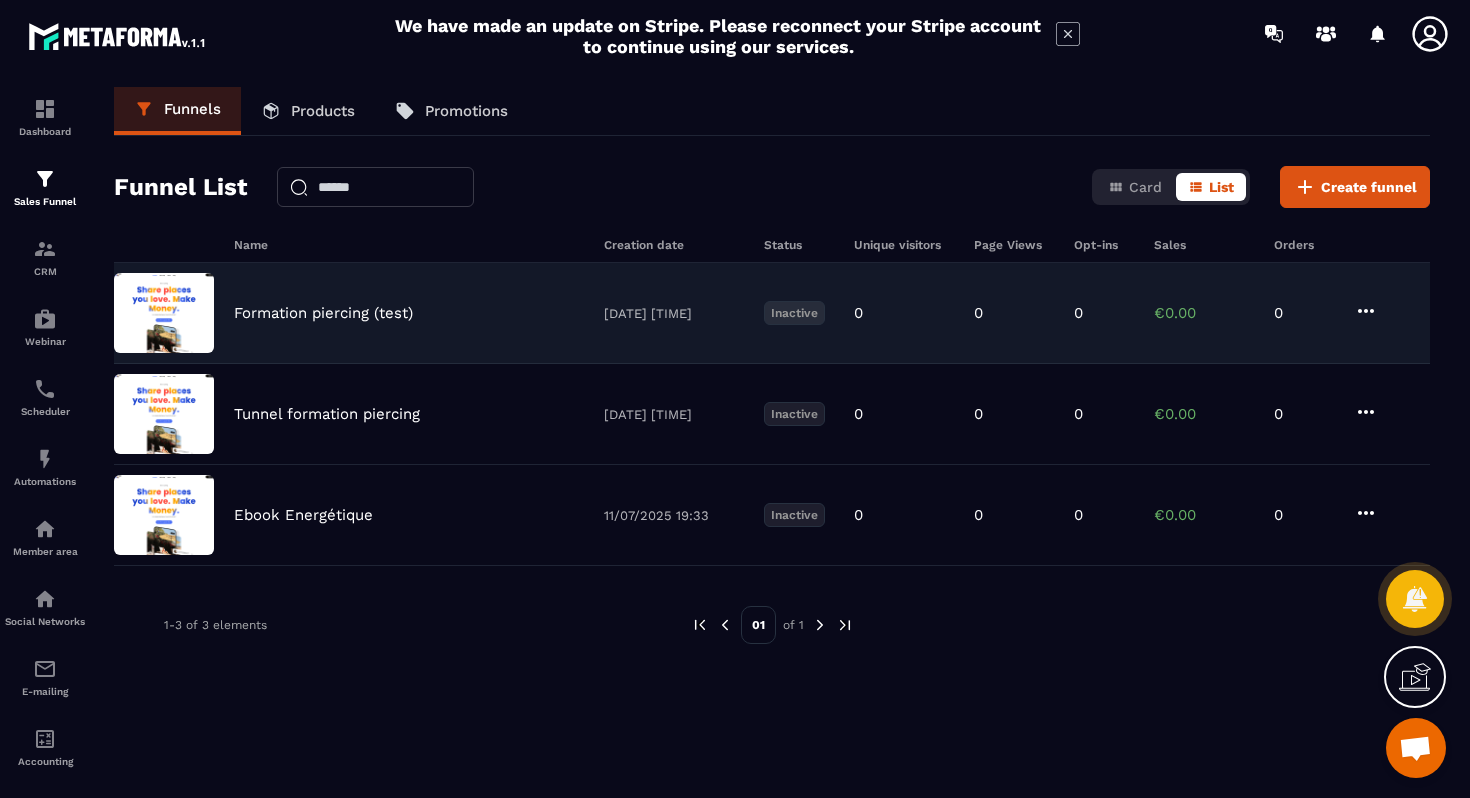 click on "Formation piercing (test)" at bounding box center (323, 313) 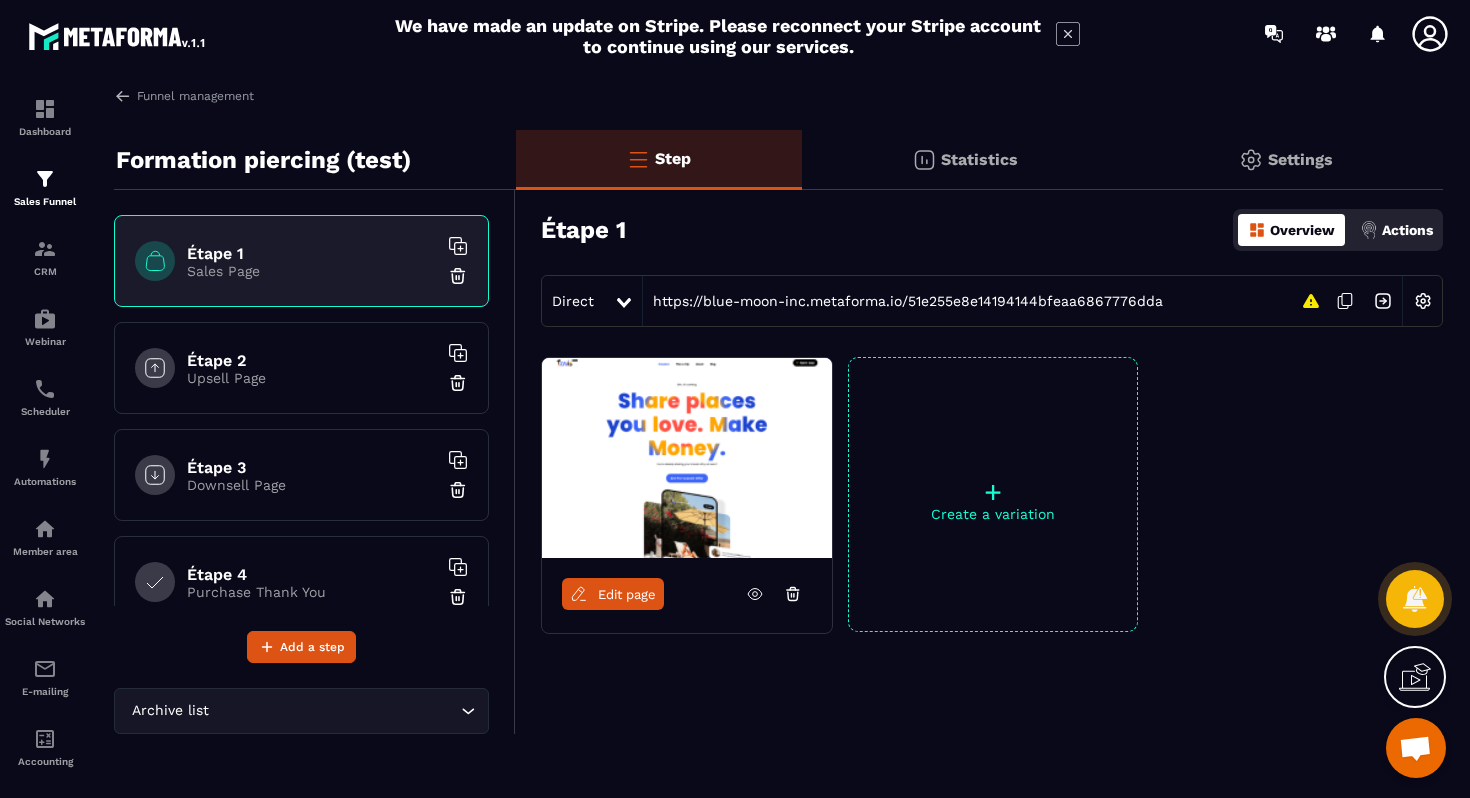 click on "Edit page" at bounding box center (613, 594) 